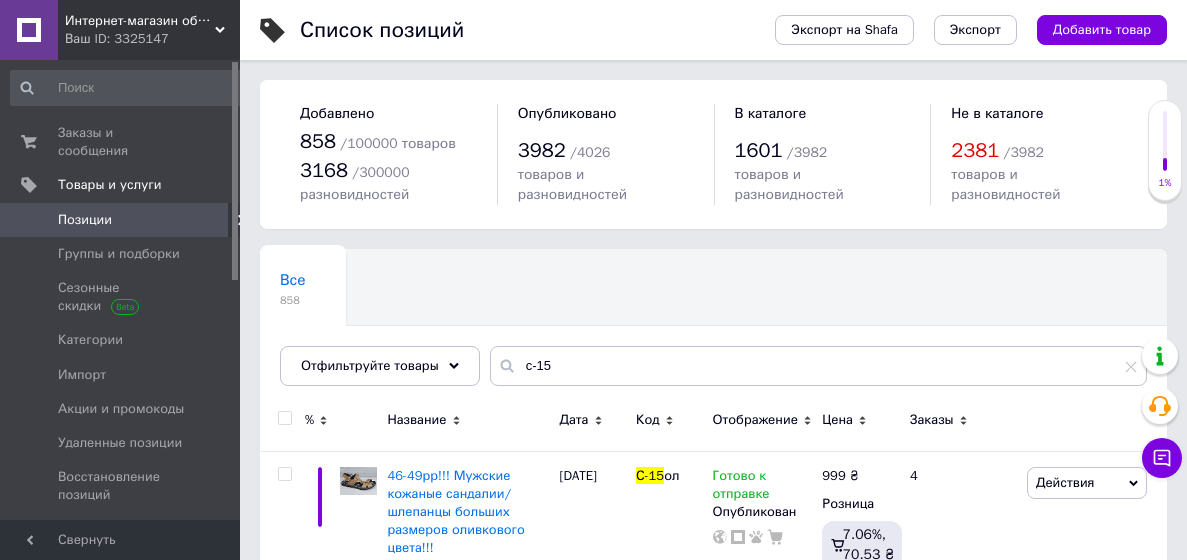 scroll, scrollTop: 0, scrollLeft: 0, axis: both 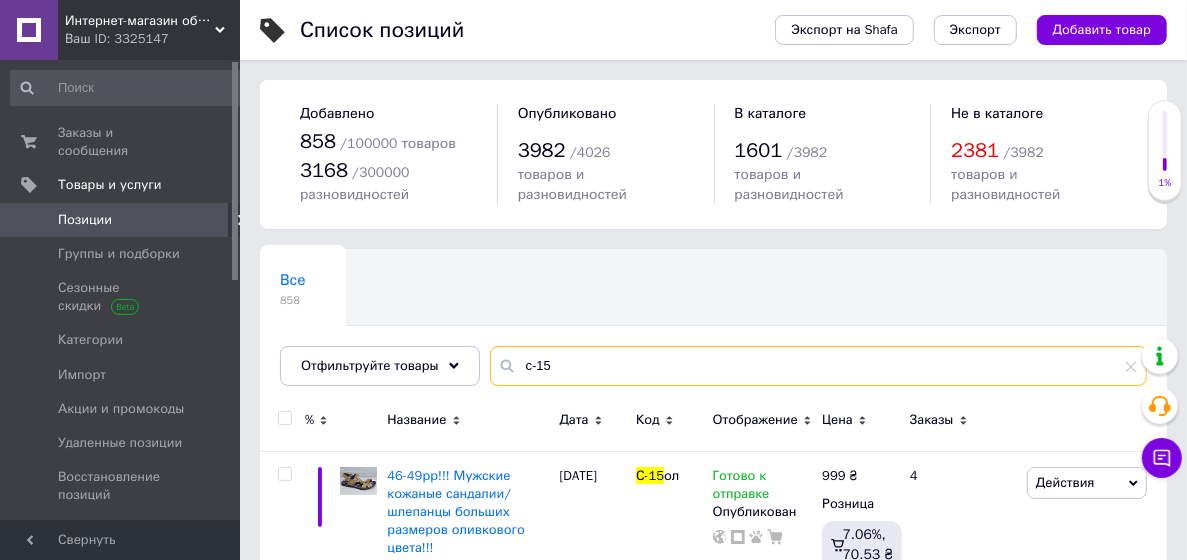 drag, startPoint x: 500, startPoint y: 357, endPoint x: 476, endPoint y: 357, distance: 24 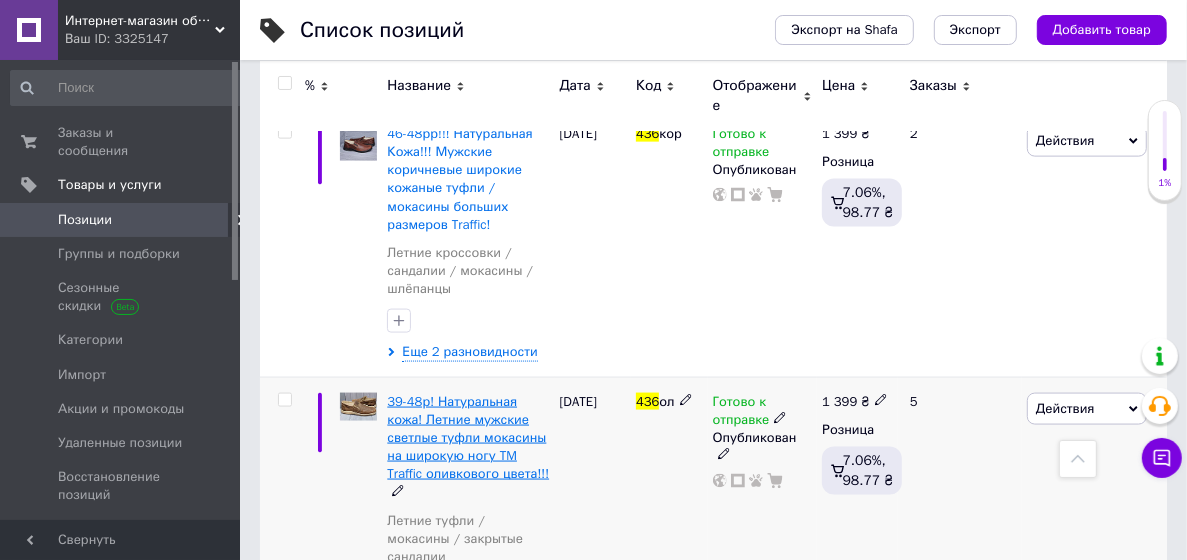 scroll, scrollTop: 1975, scrollLeft: 0, axis: vertical 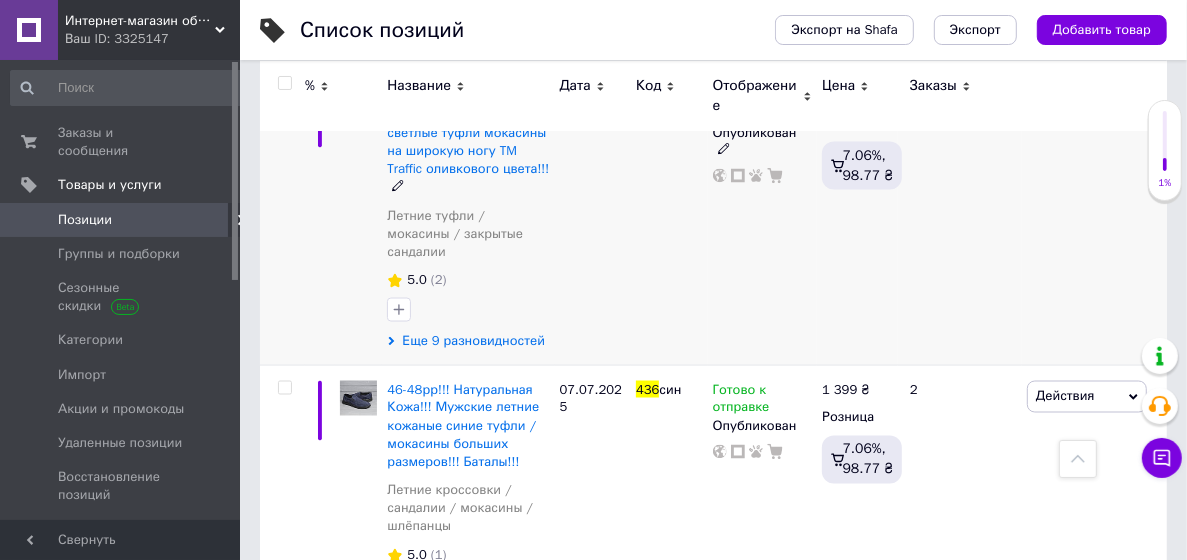 click on "Еще 9 разновидностей" at bounding box center [473, 341] 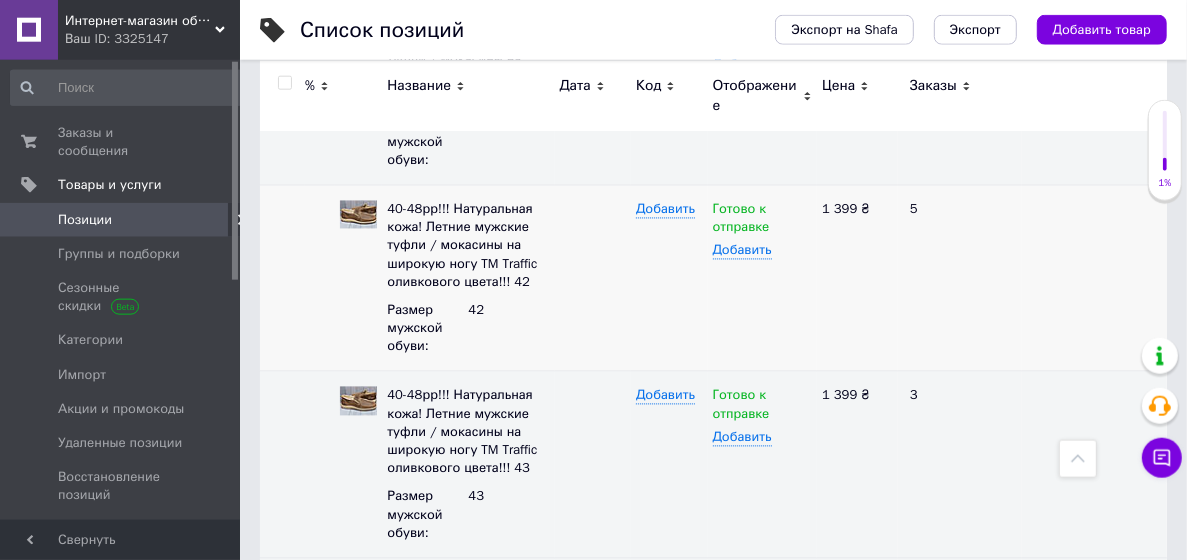 scroll, scrollTop: 2515, scrollLeft: 0, axis: vertical 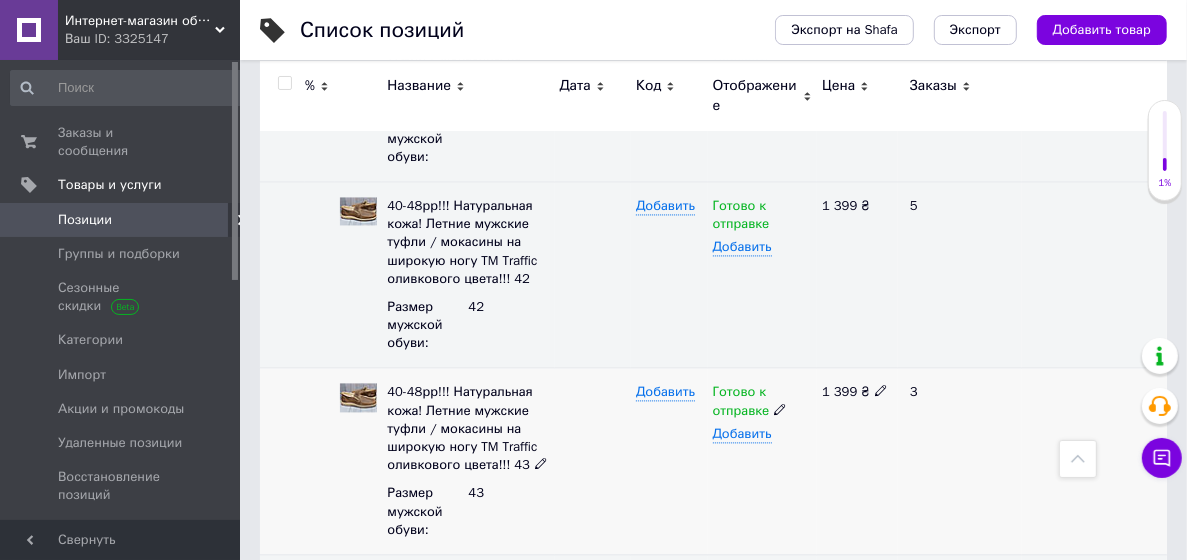 click 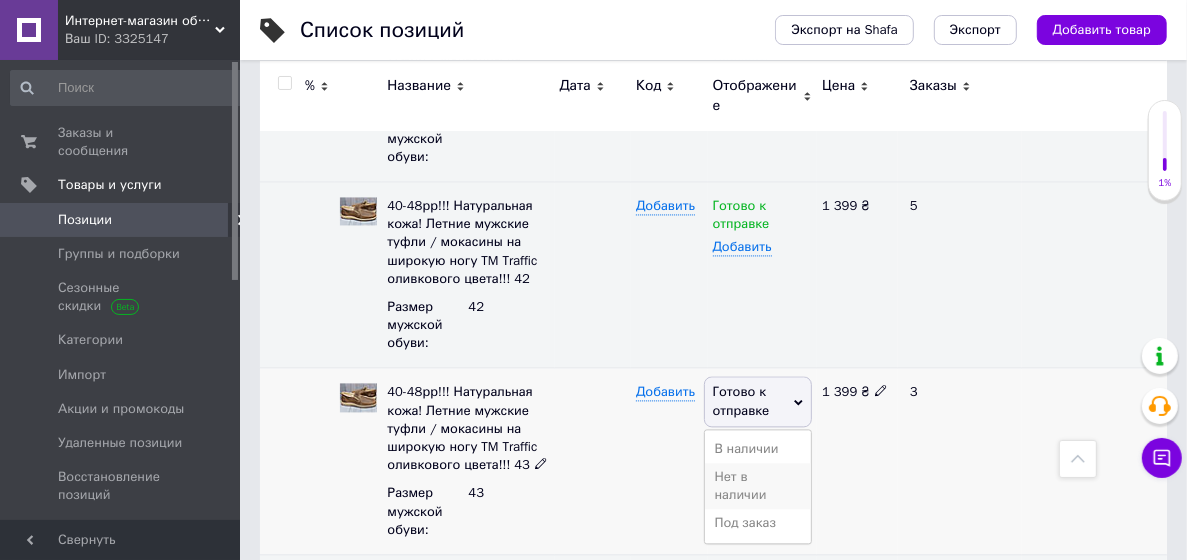click on "Нет в наличии" at bounding box center [758, 486] 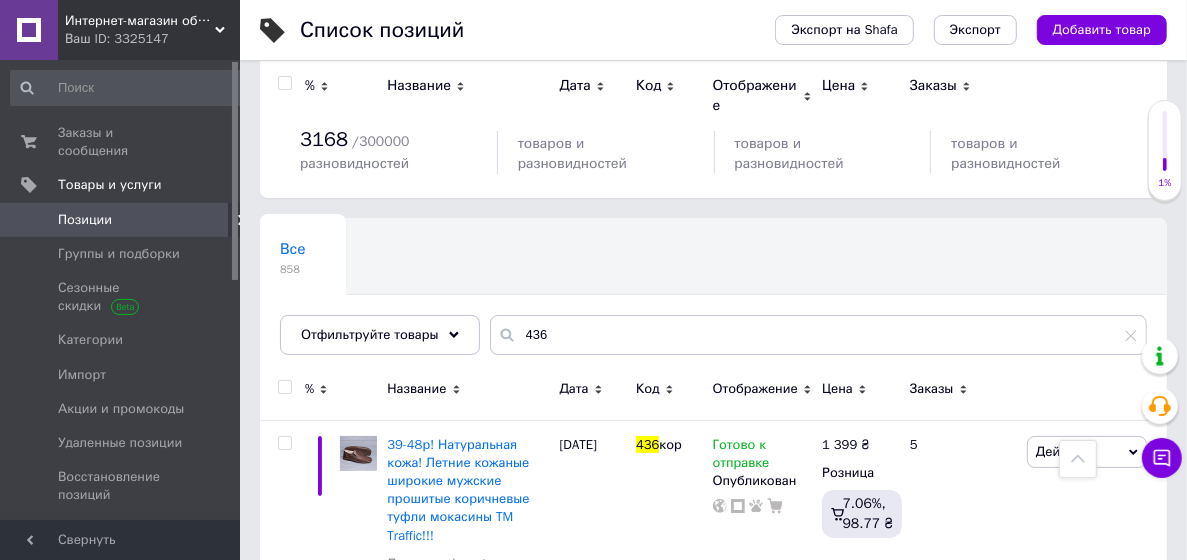 scroll, scrollTop: 0, scrollLeft: 0, axis: both 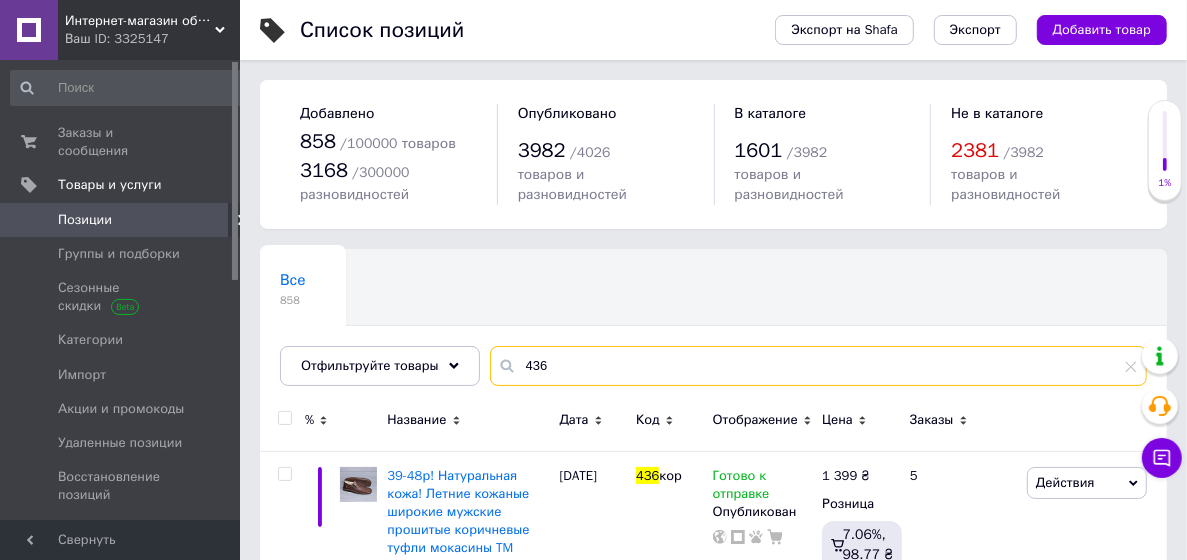 drag, startPoint x: 524, startPoint y: 370, endPoint x: 377, endPoint y: 389, distance: 148.22281 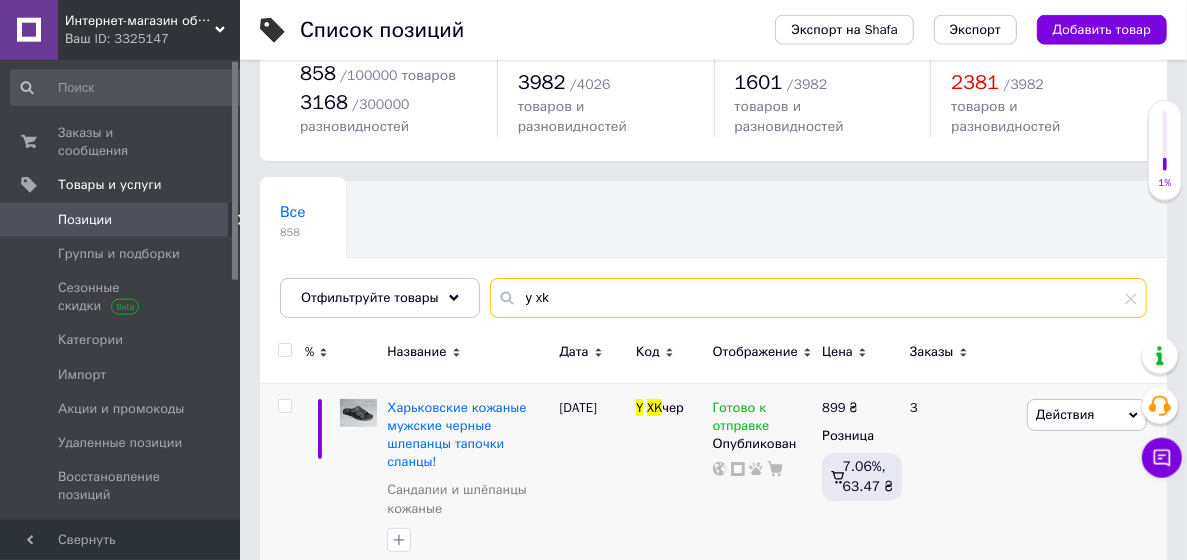 scroll, scrollTop: 324, scrollLeft: 0, axis: vertical 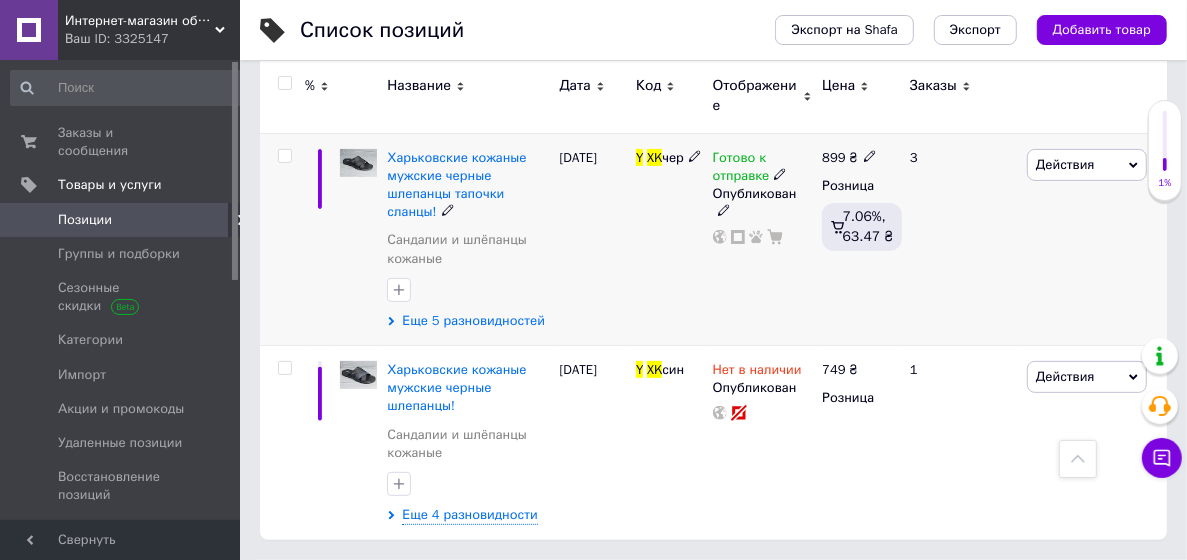 click on "Еще 5 разновидностей" at bounding box center (473, 321) 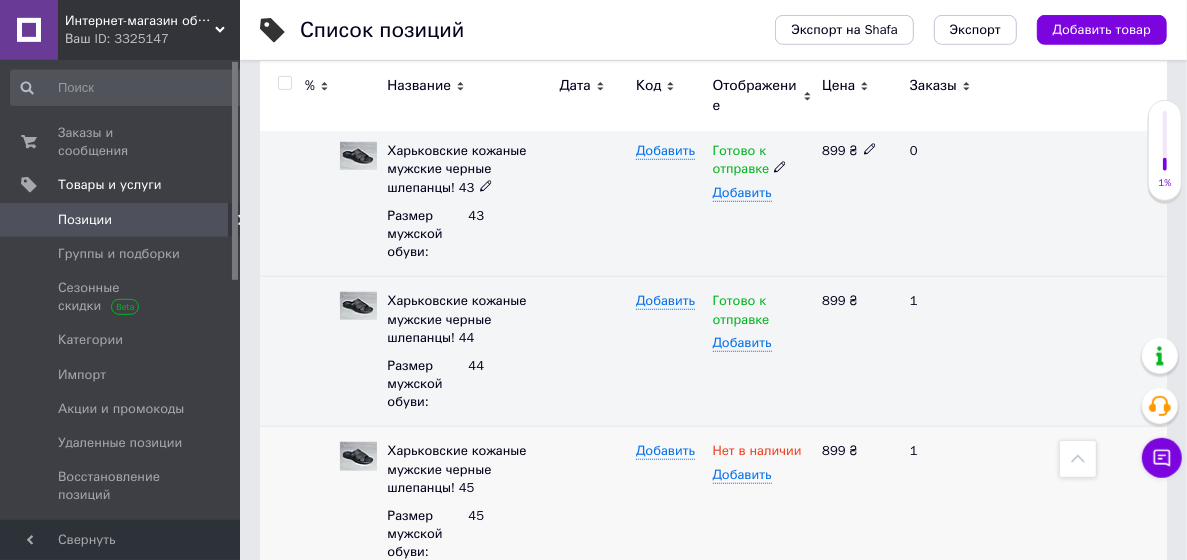 scroll, scrollTop: 972, scrollLeft: 0, axis: vertical 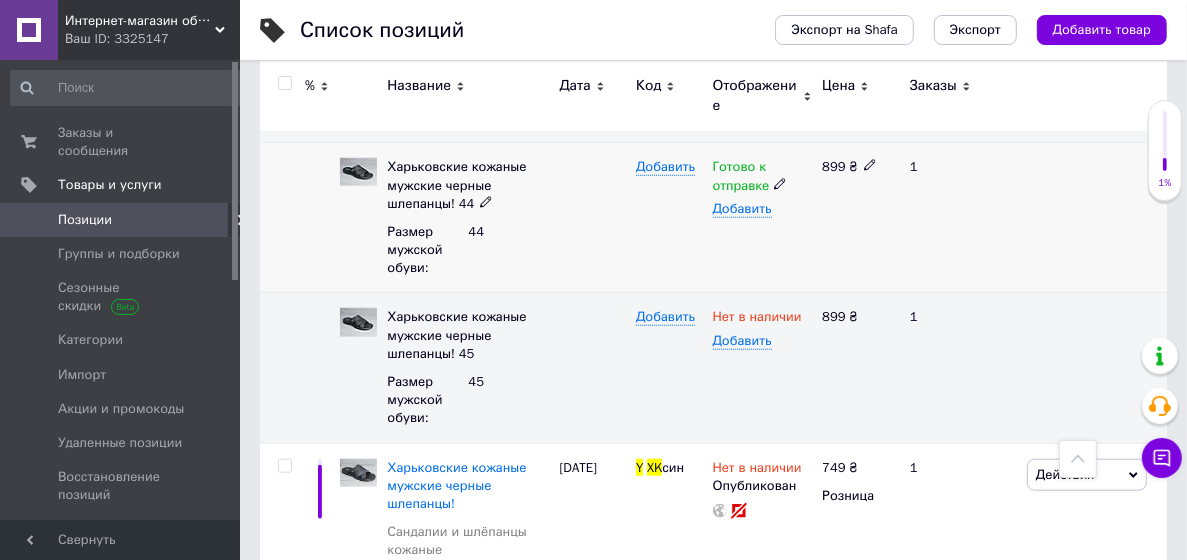 click 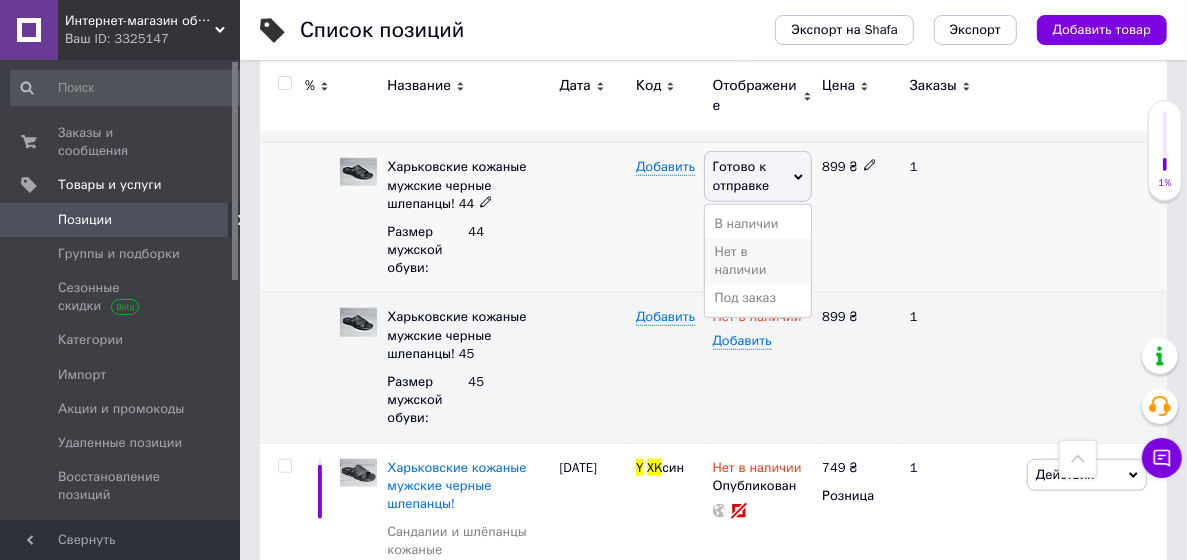 click on "Нет в наличии" at bounding box center [758, 261] 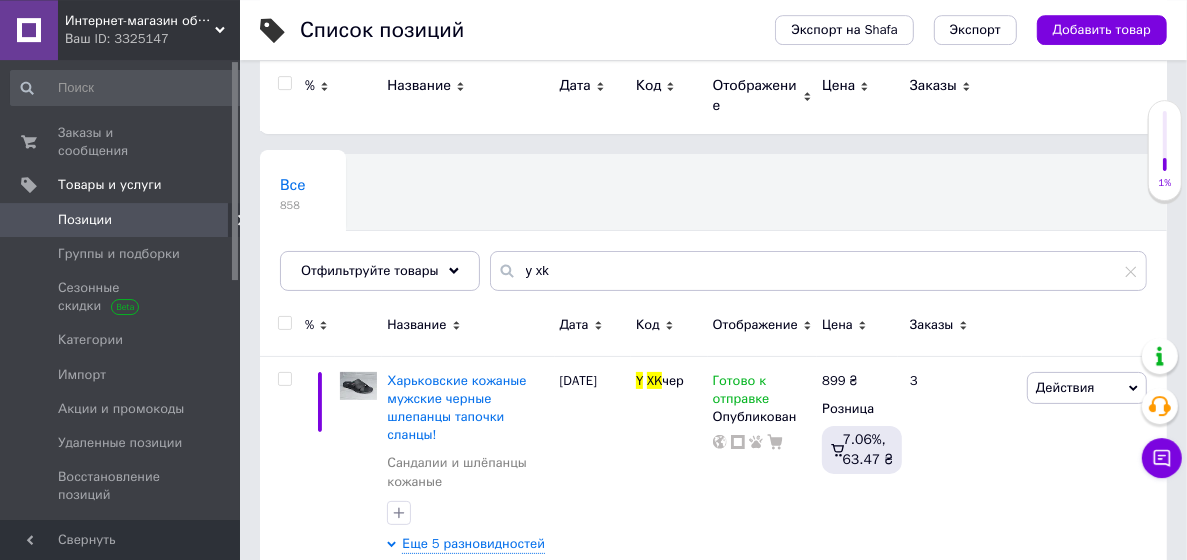 scroll, scrollTop: 0, scrollLeft: 0, axis: both 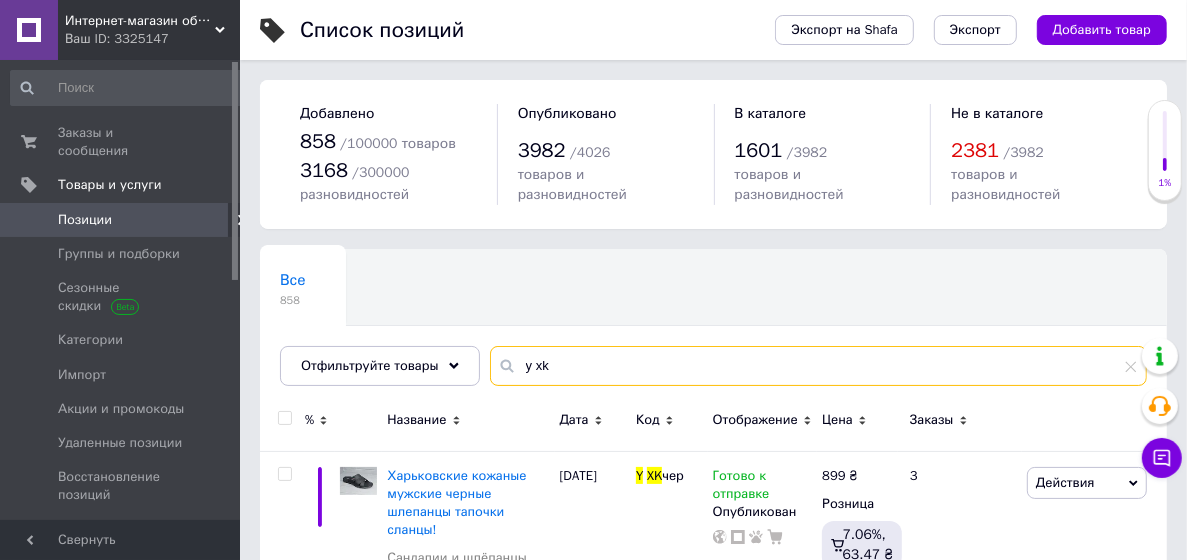 click on "y xk" at bounding box center [818, 366] 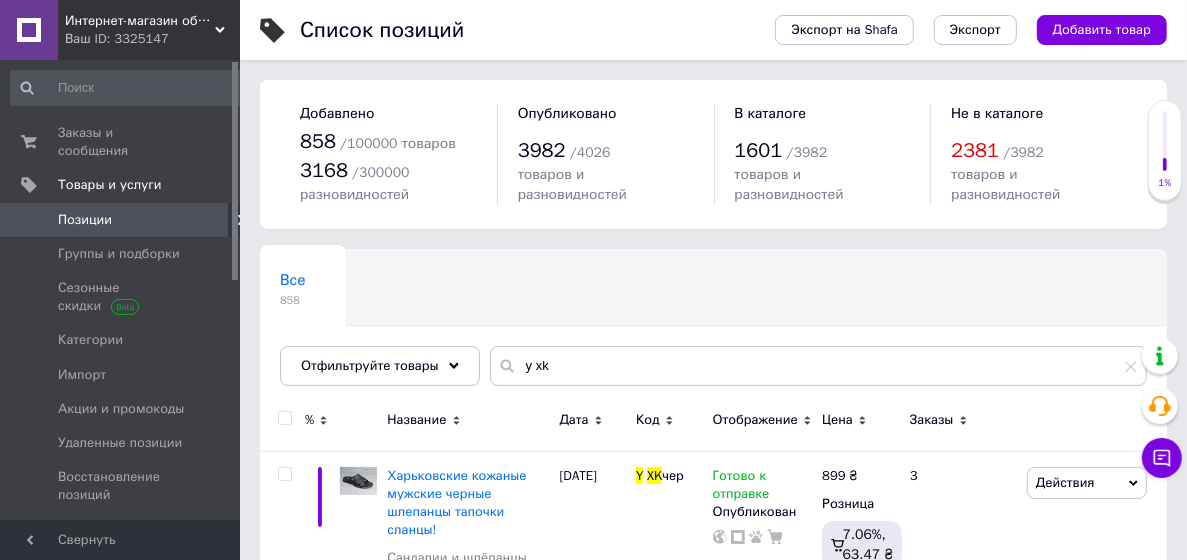 click 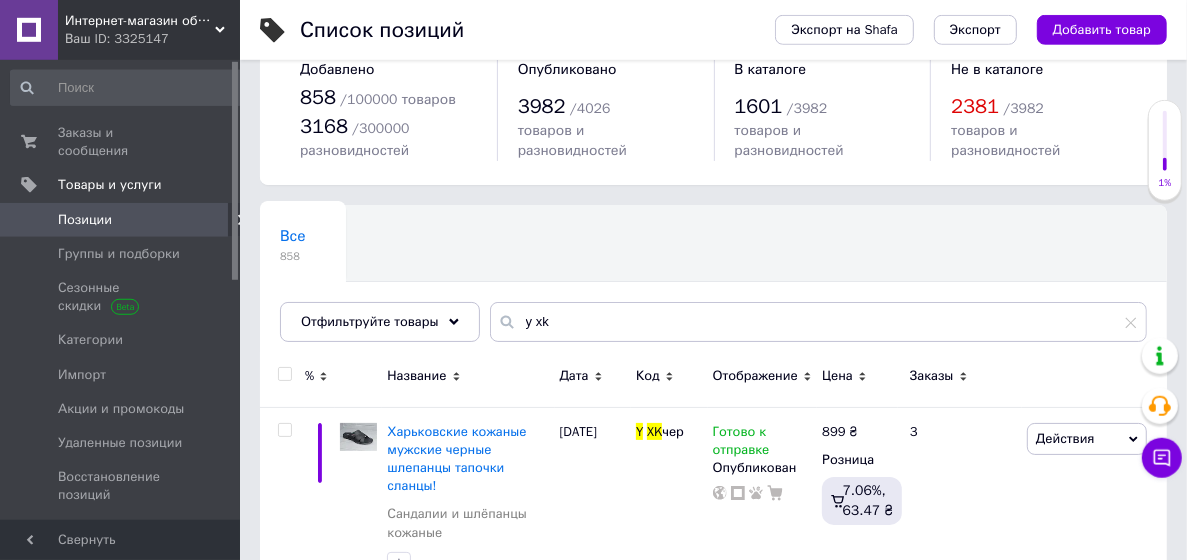 scroll, scrollTop: 324, scrollLeft: 0, axis: vertical 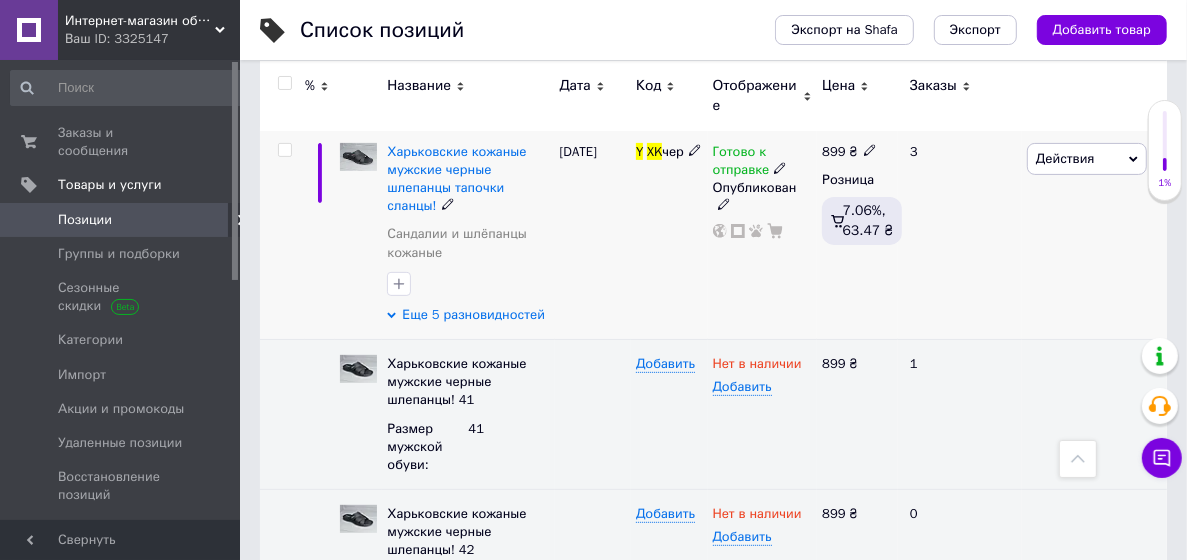 click on "Еще 5 разновидностей" at bounding box center (473, 315) 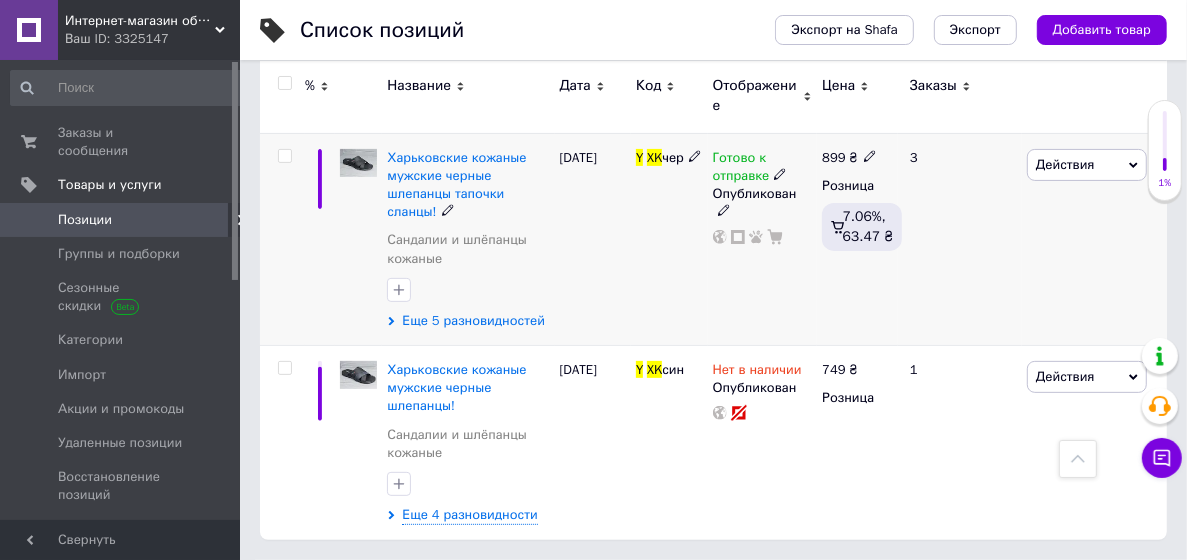 click on "Еще 5 разновидностей" at bounding box center [473, 321] 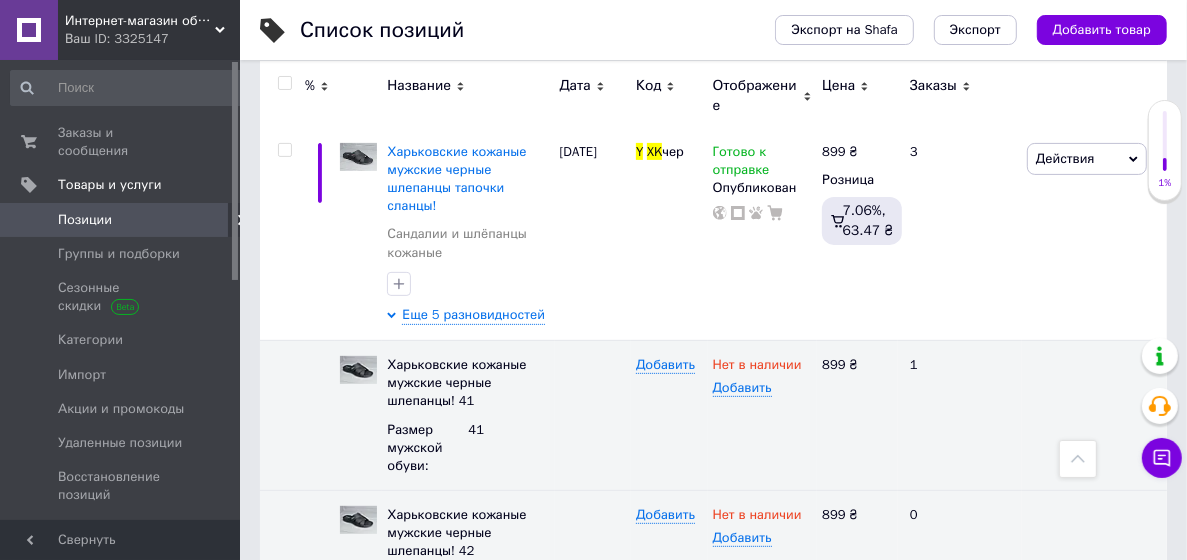 scroll, scrollTop: 0, scrollLeft: 0, axis: both 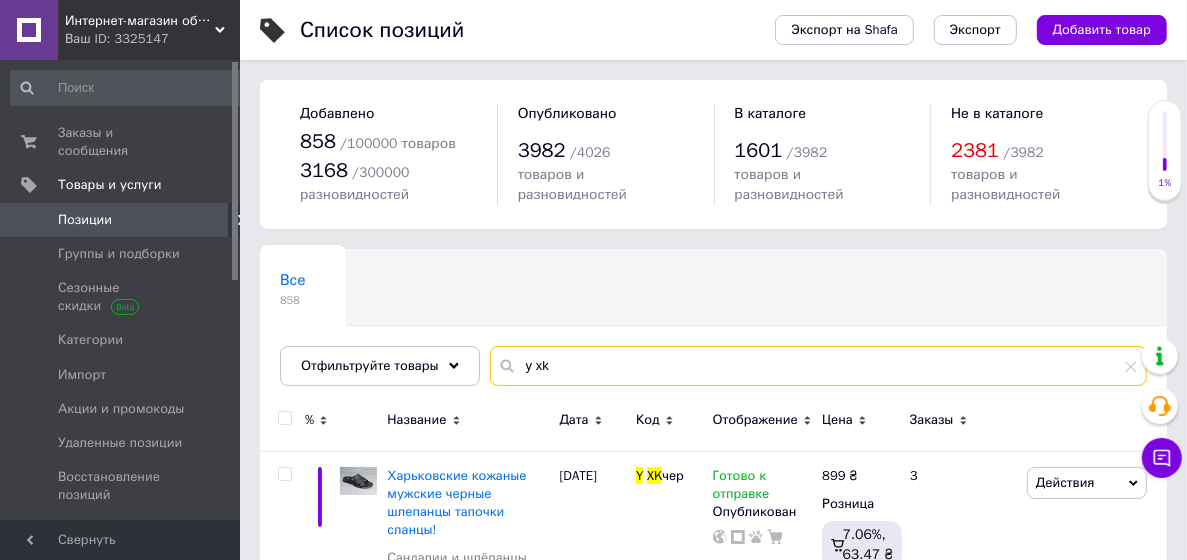 click on "y xk" at bounding box center (818, 366) 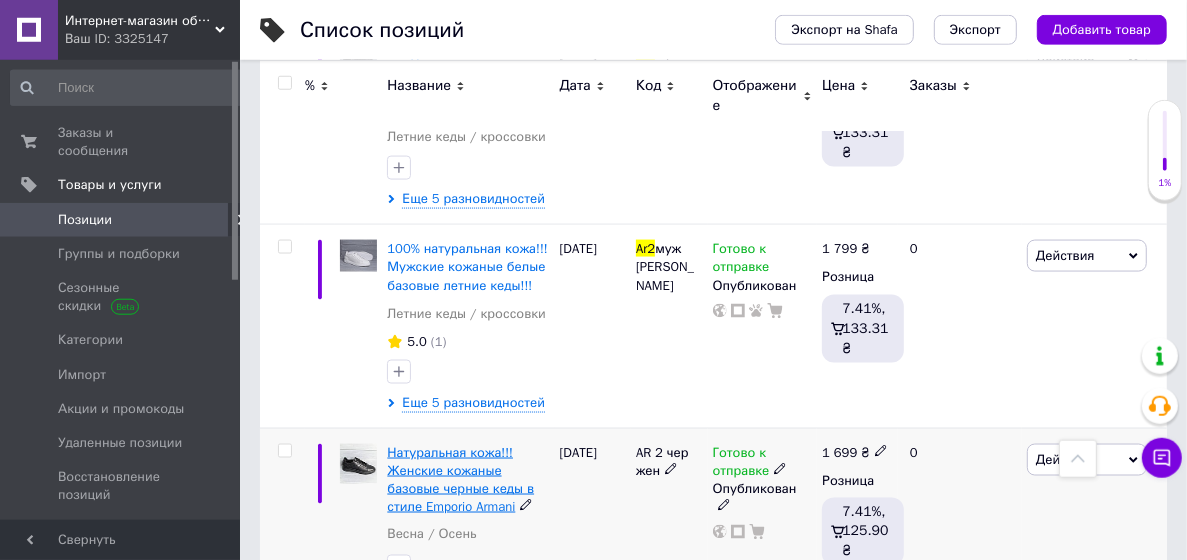 scroll, scrollTop: 1836, scrollLeft: 0, axis: vertical 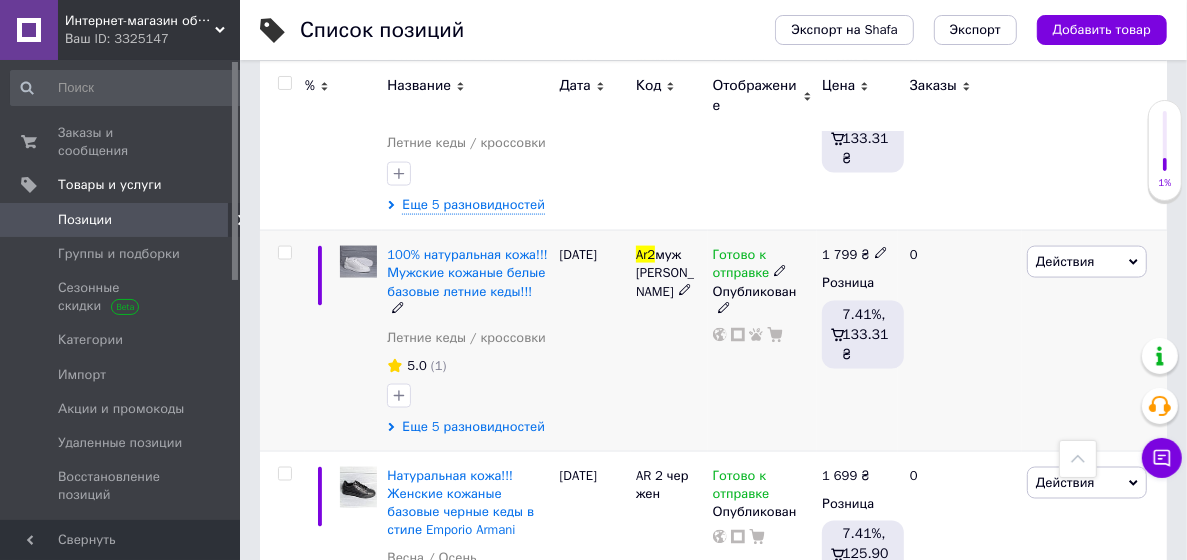 click on "Еще 5 разновидностей" at bounding box center (473, 427) 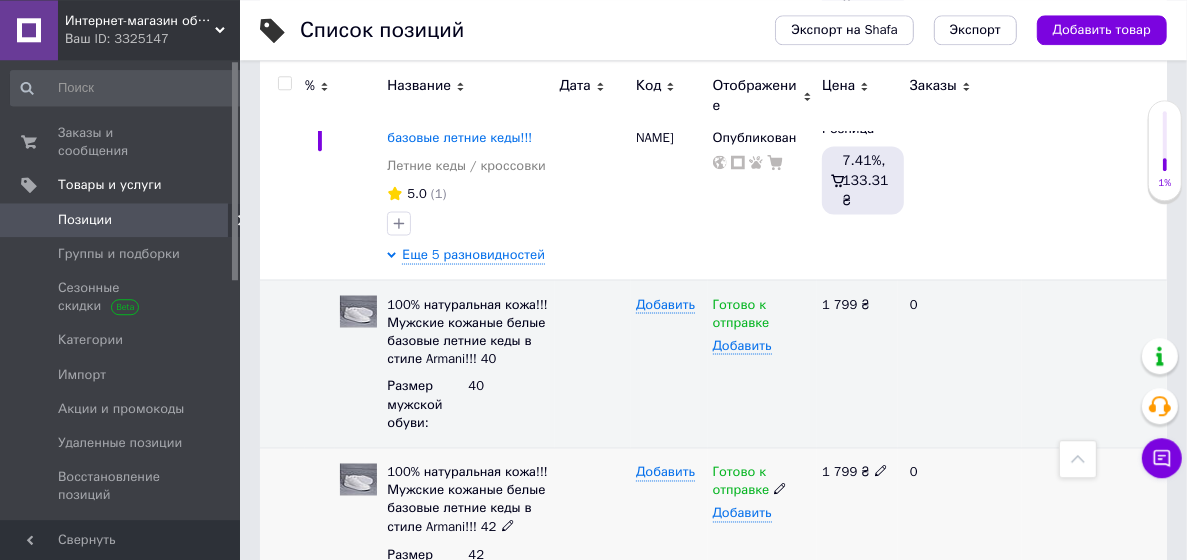 scroll, scrollTop: 2160, scrollLeft: 0, axis: vertical 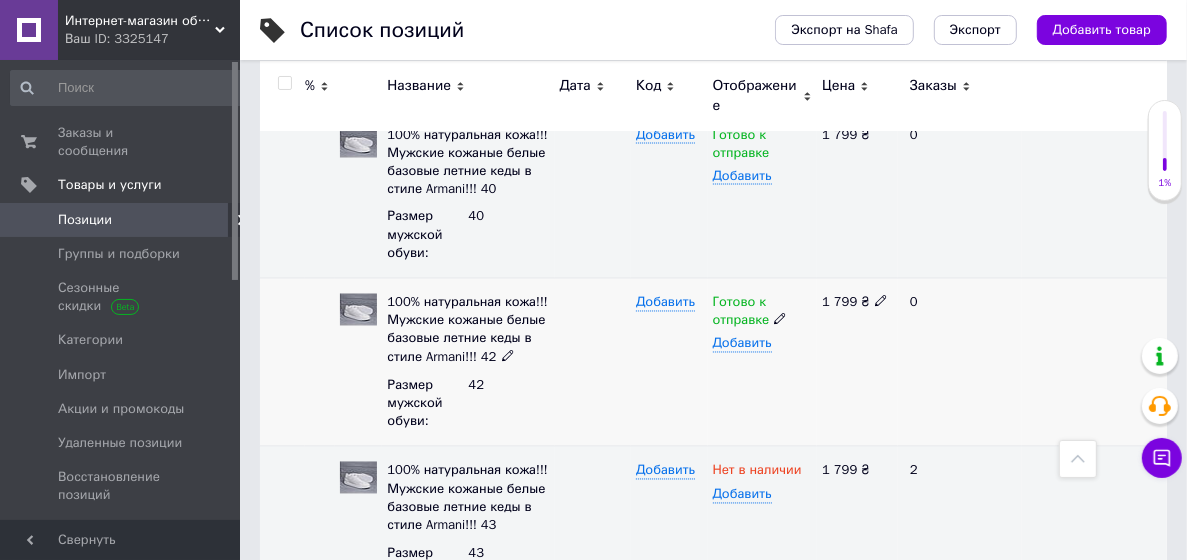 click 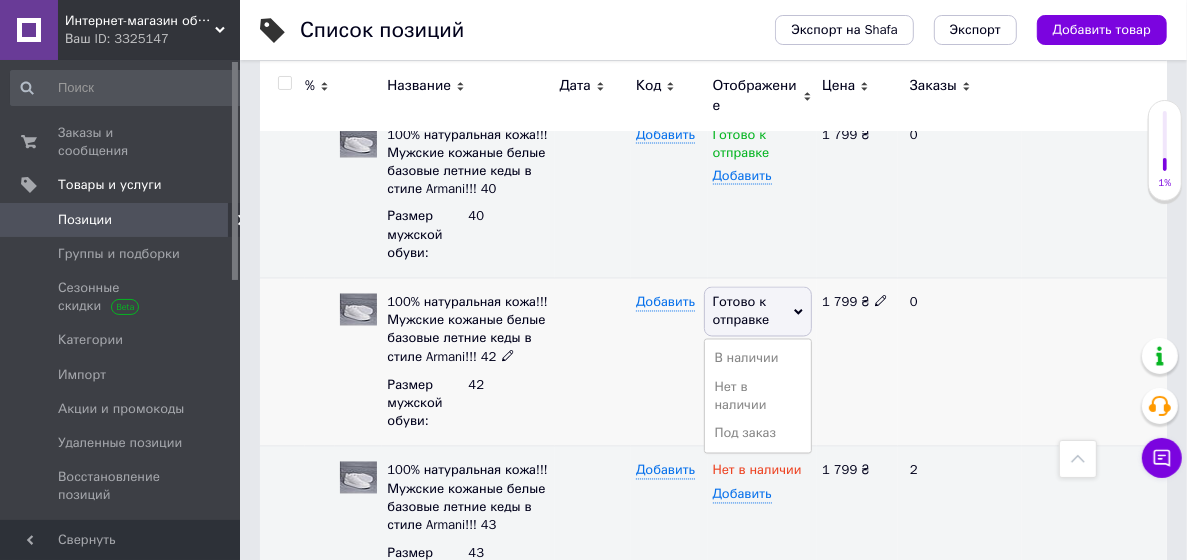 click on "Нет в наличии" at bounding box center (758, 397) 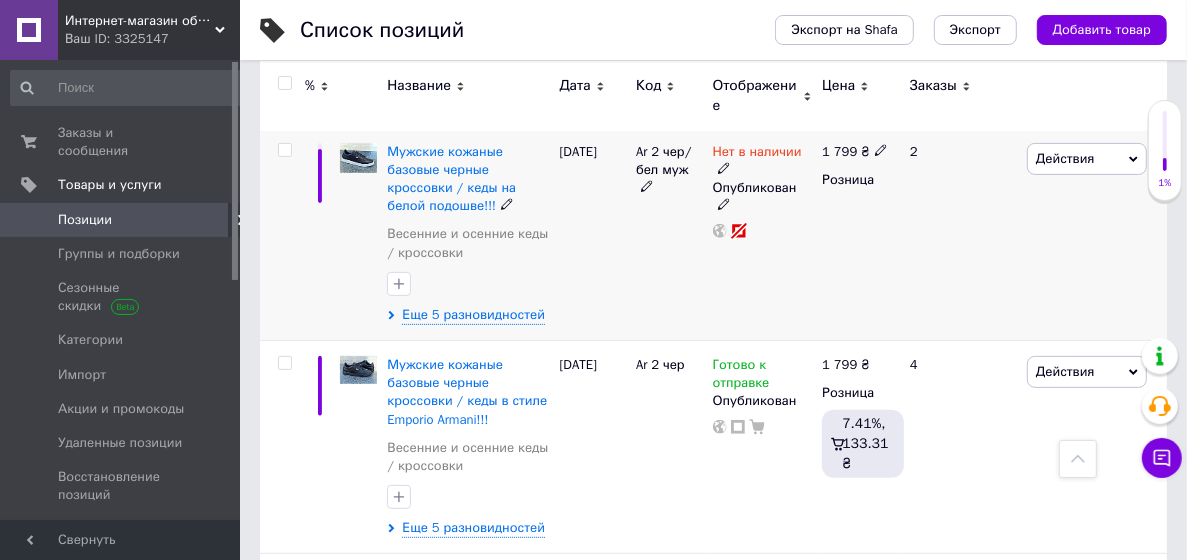 scroll, scrollTop: 0, scrollLeft: 0, axis: both 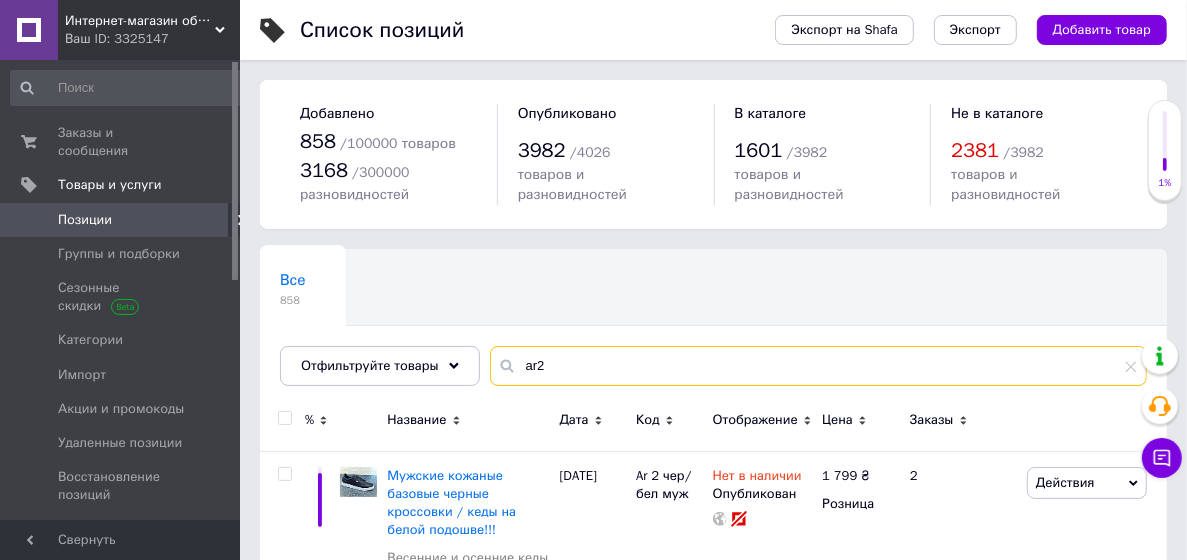 drag, startPoint x: 579, startPoint y: 371, endPoint x: 457, endPoint y: 361, distance: 122.40915 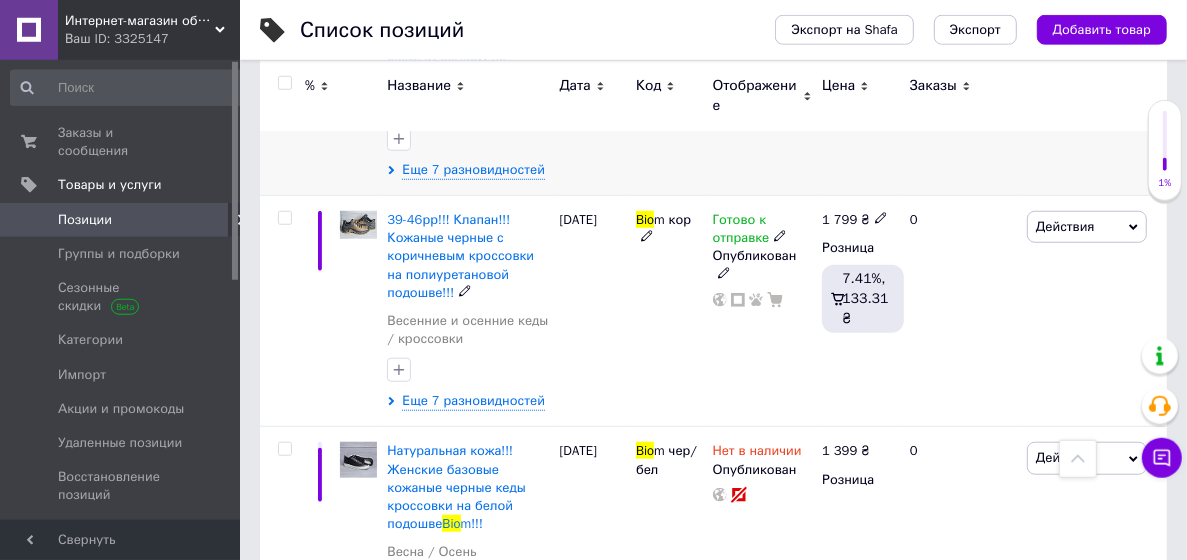 scroll, scrollTop: 972, scrollLeft: 0, axis: vertical 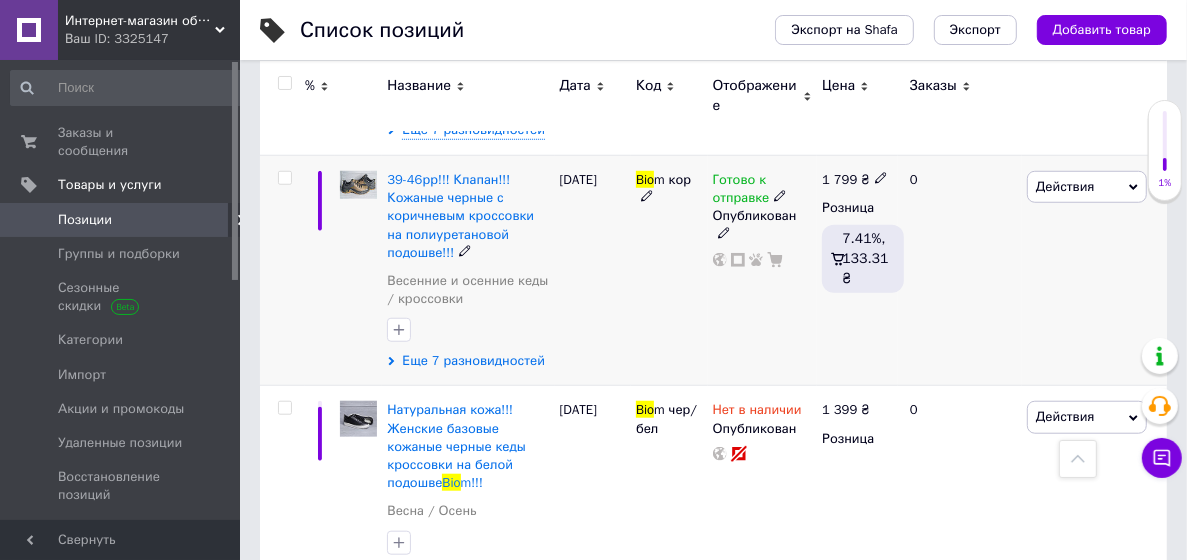 type on "bio" 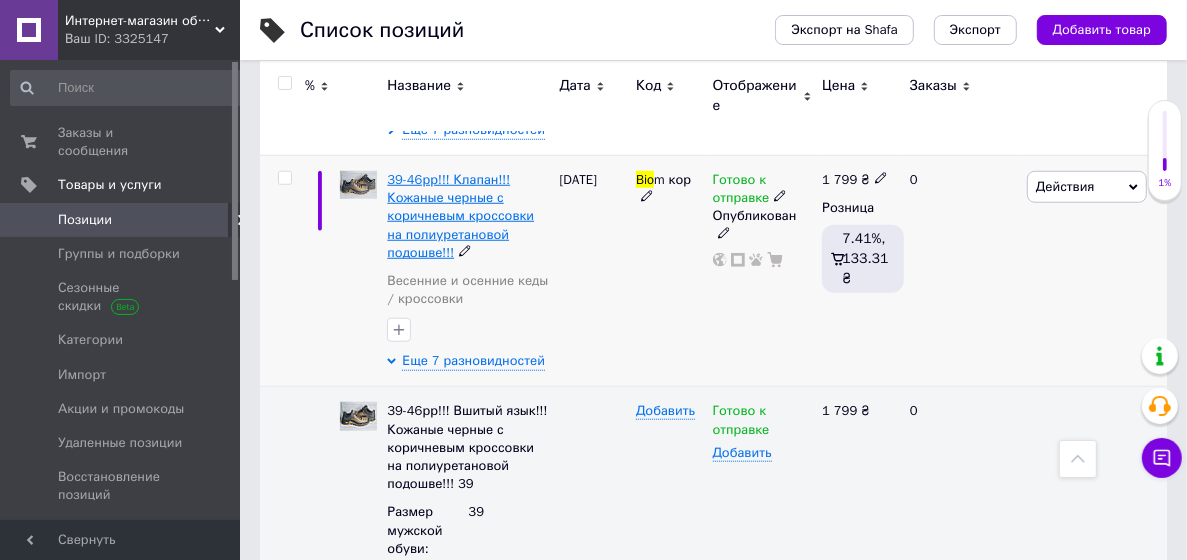 scroll, scrollTop: 864, scrollLeft: 0, axis: vertical 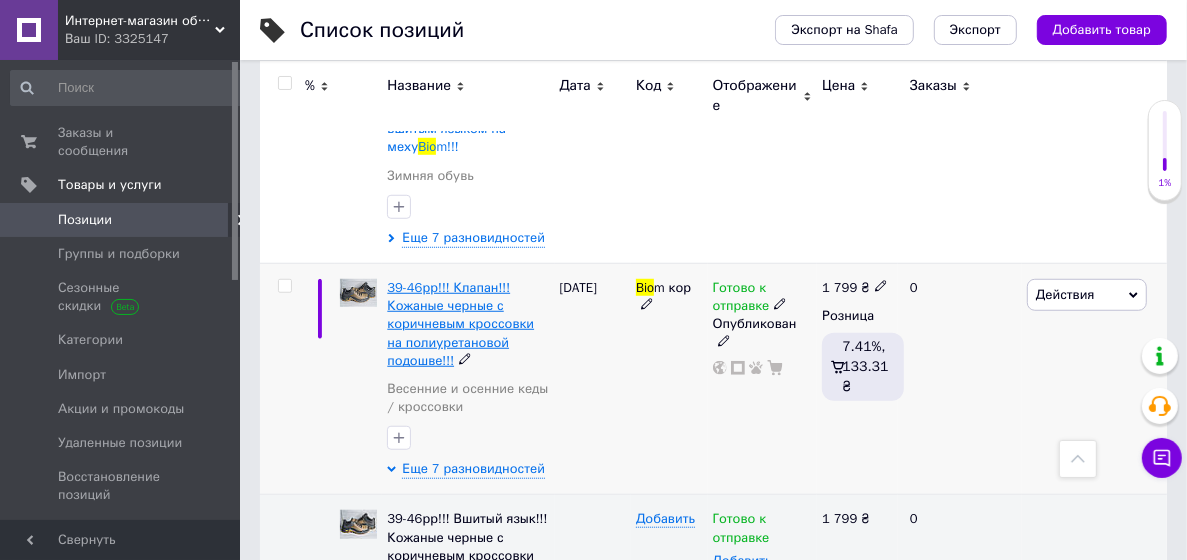 click on "39-46рр!!! Клапан!!! Кожаные черные с коричневым кроссовки на полиуретановой подошве!!!" at bounding box center [460, 324] 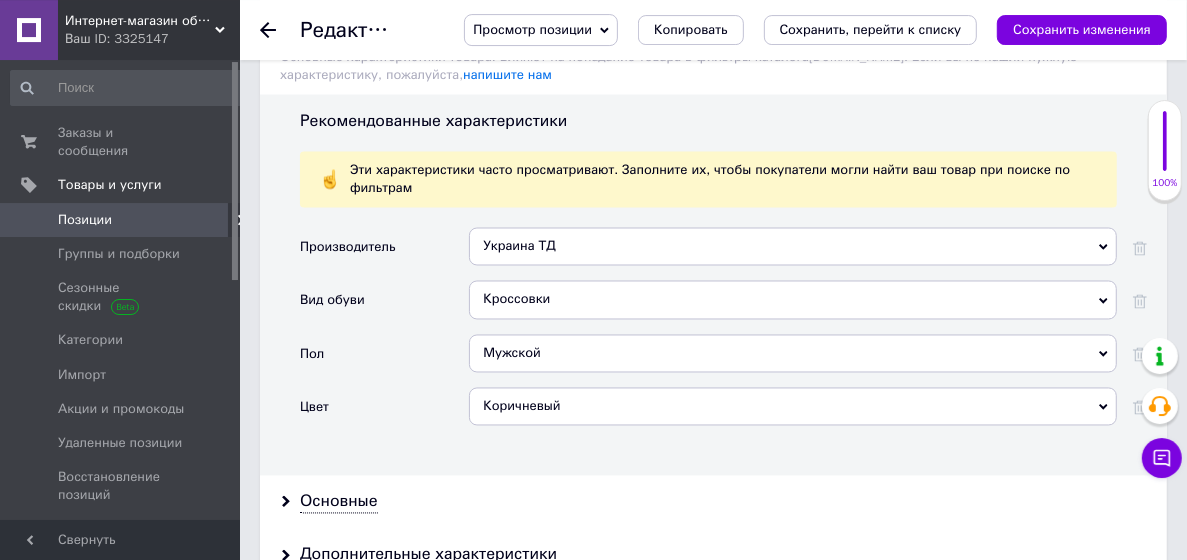 scroll, scrollTop: 2268, scrollLeft: 0, axis: vertical 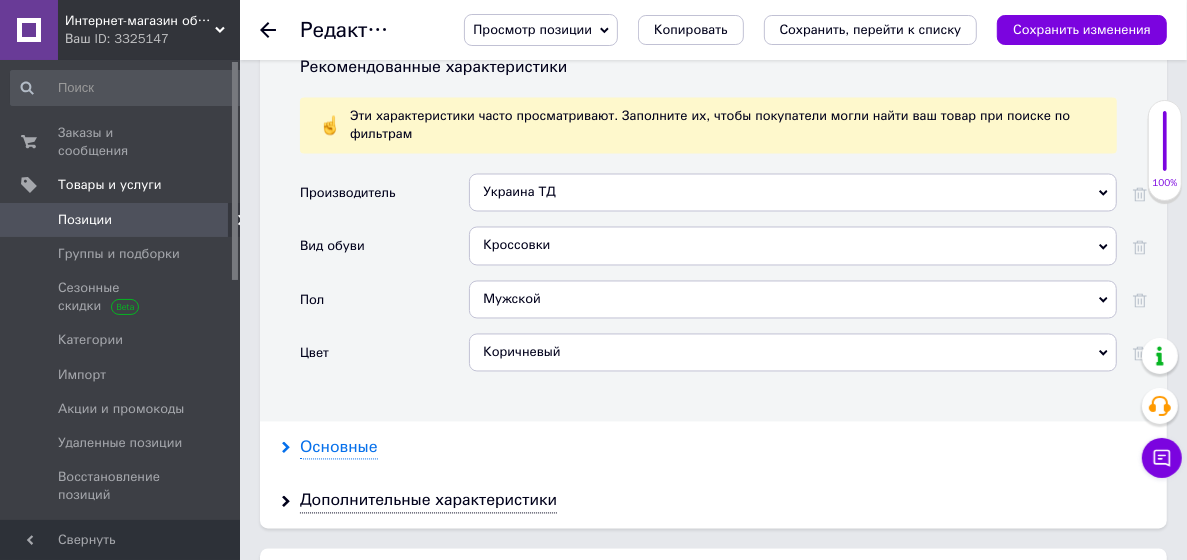click on "Основные" at bounding box center (339, 448) 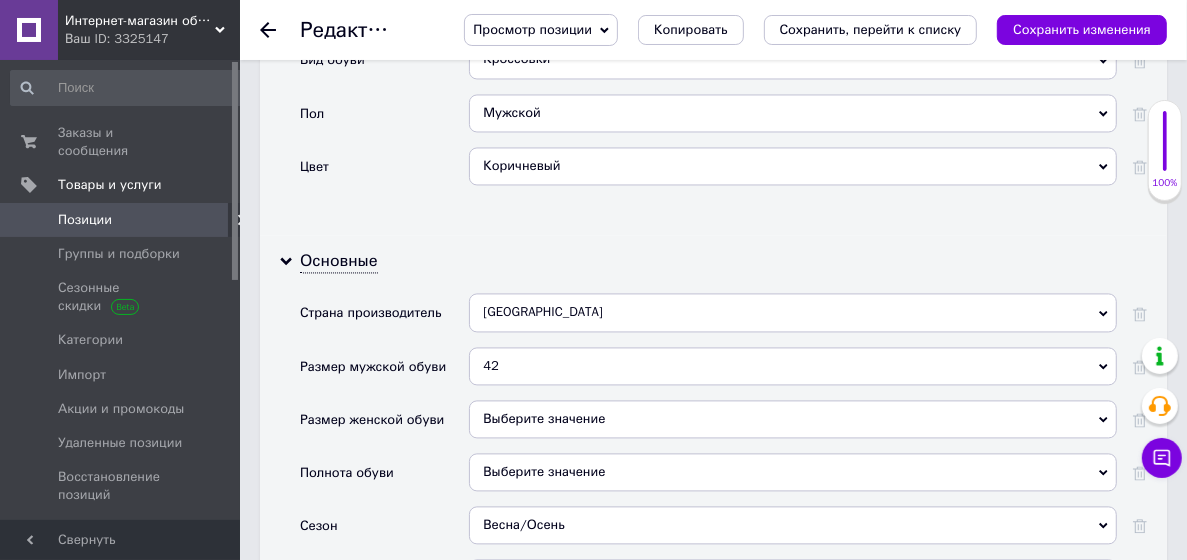 scroll, scrollTop: 2592, scrollLeft: 0, axis: vertical 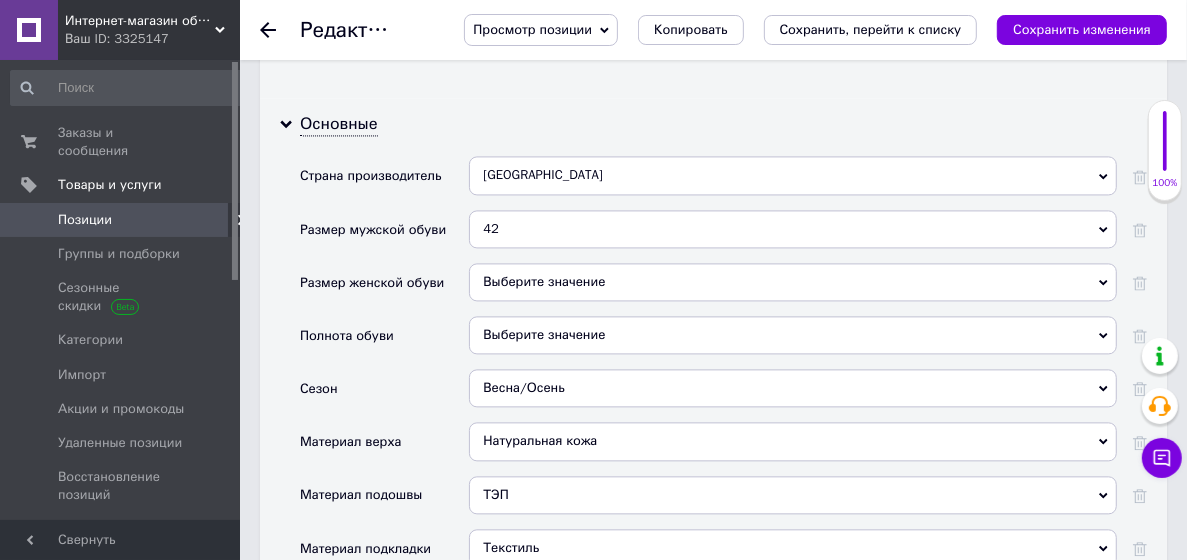 click on "42" at bounding box center [793, 229] 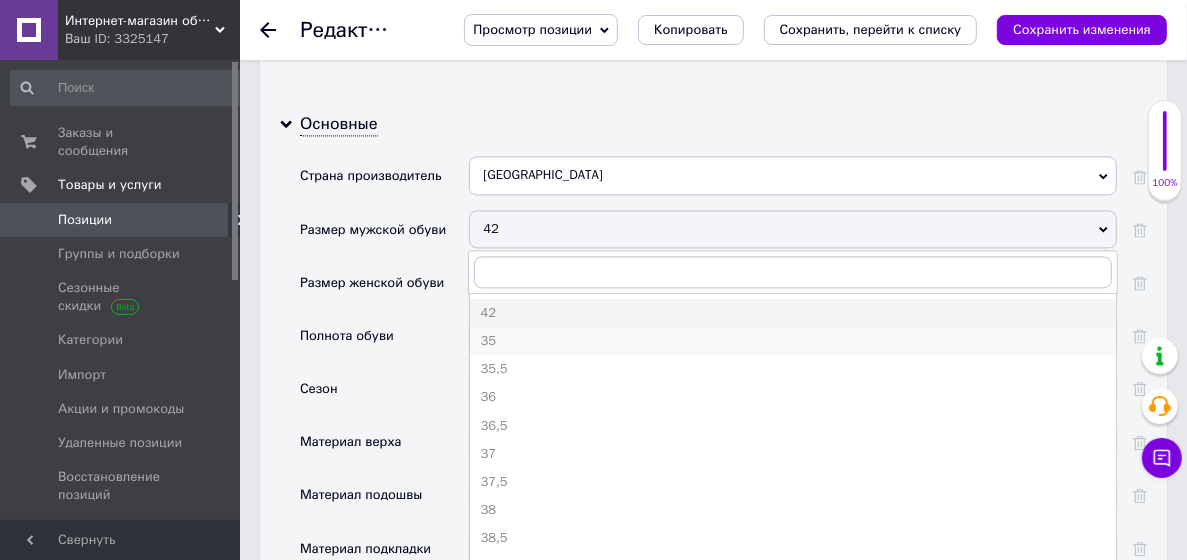 click on "35" at bounding box center (793, 341) 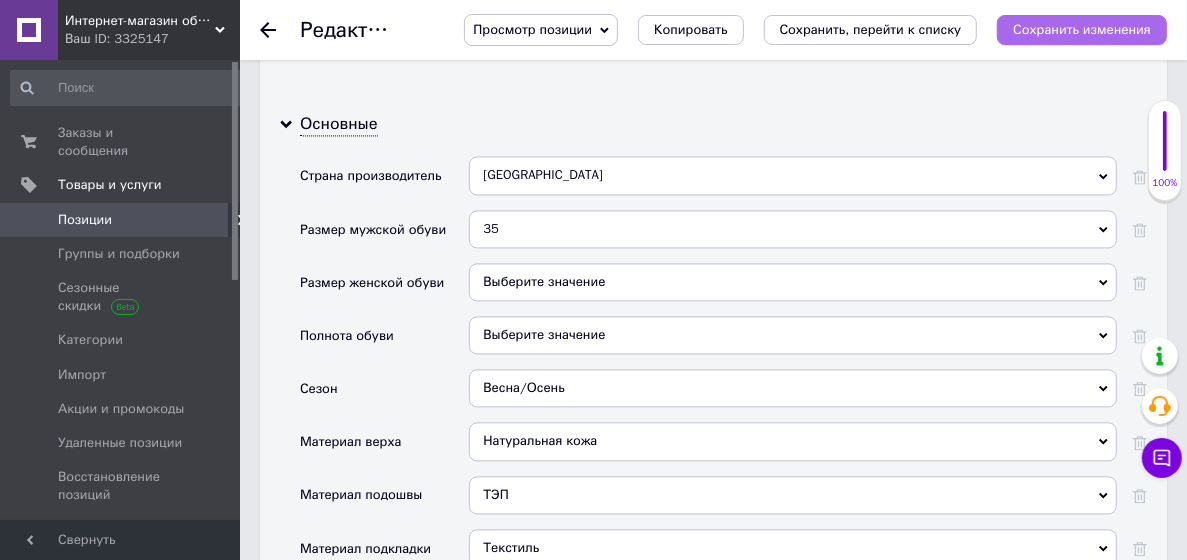 click on "Сохранить изменения" at bounding box center (1082, 30) 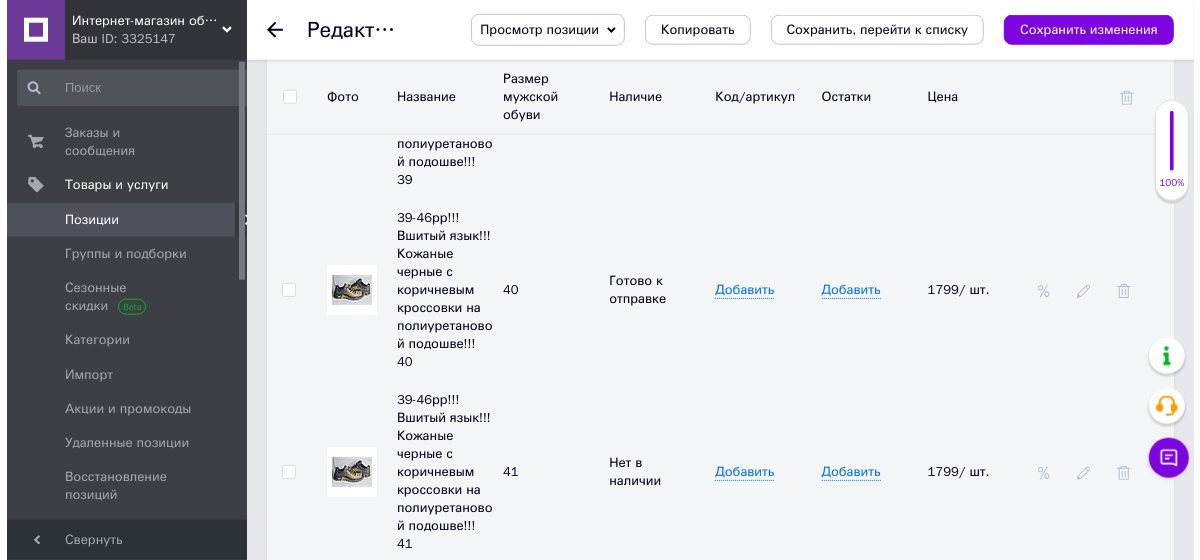 scroll, scrollTop: 4968, scrollLeft: 0, axis: vertical 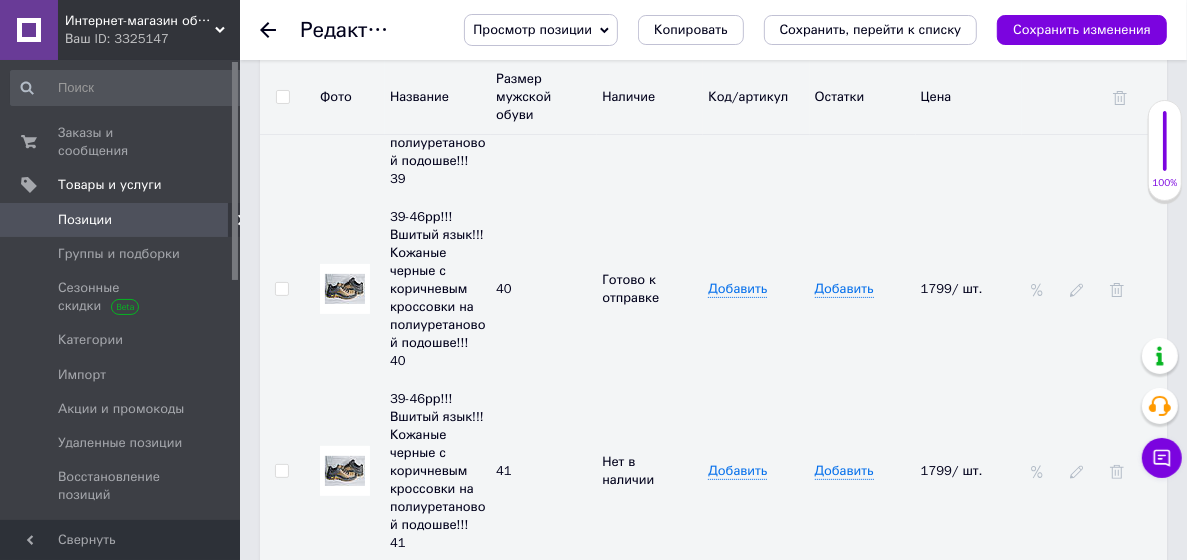 click 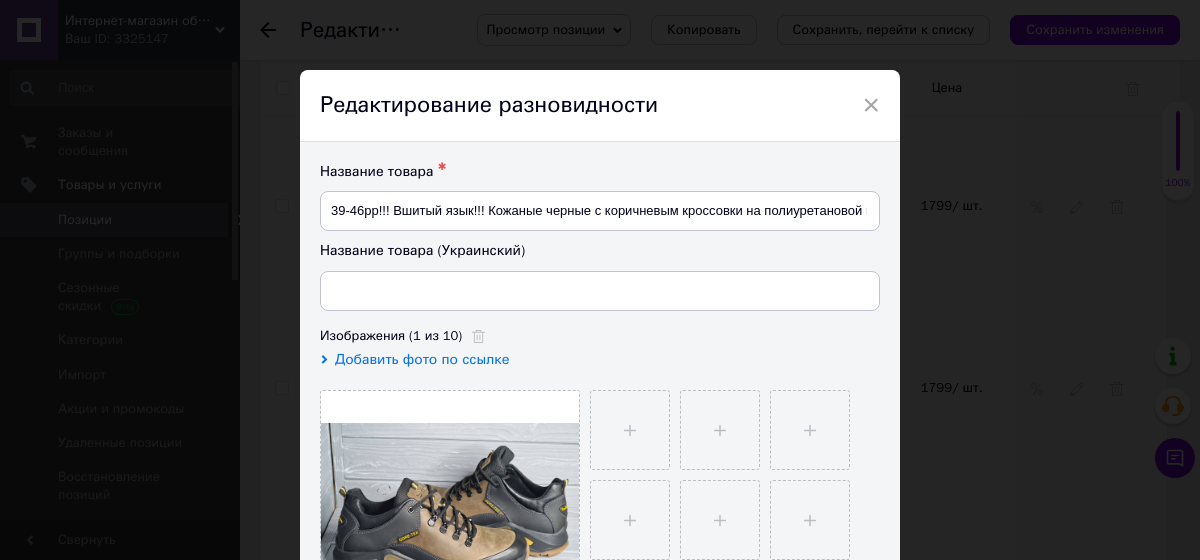 type on "Натуральна Шкіра!! Вшитий язик!! Кросівки чоловічі чорні з коричневим на поліуретановій підошві!!" 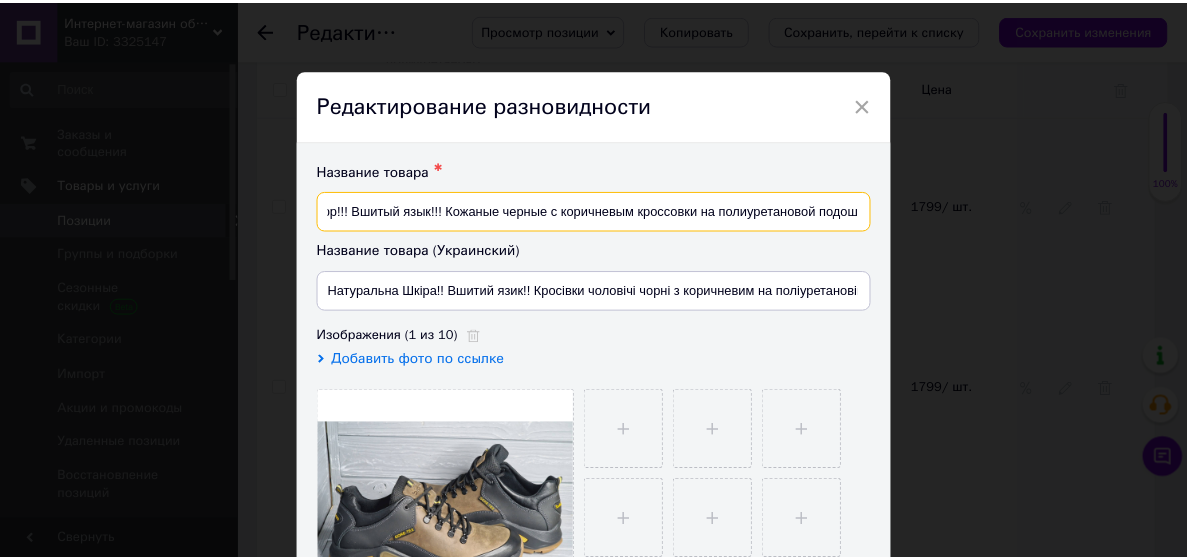 scroll, scrollTop: 0, scrollLeft: 80, axis: horizontal 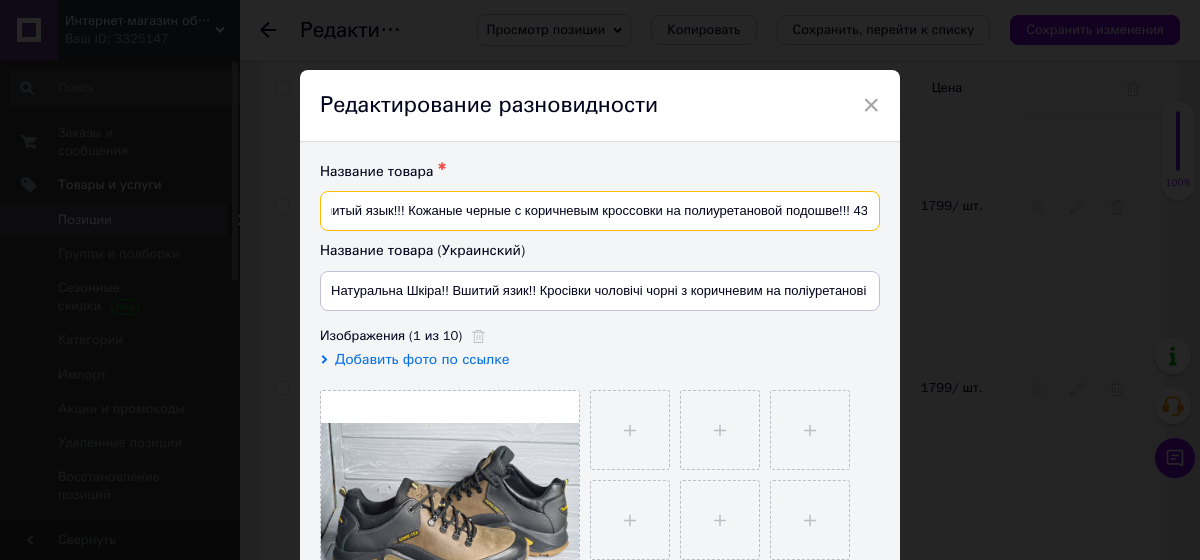 drag, startPoint x: 776, startPoint y: 217, endPoint x: 898, endPoint y: 238, distance: 123.79418 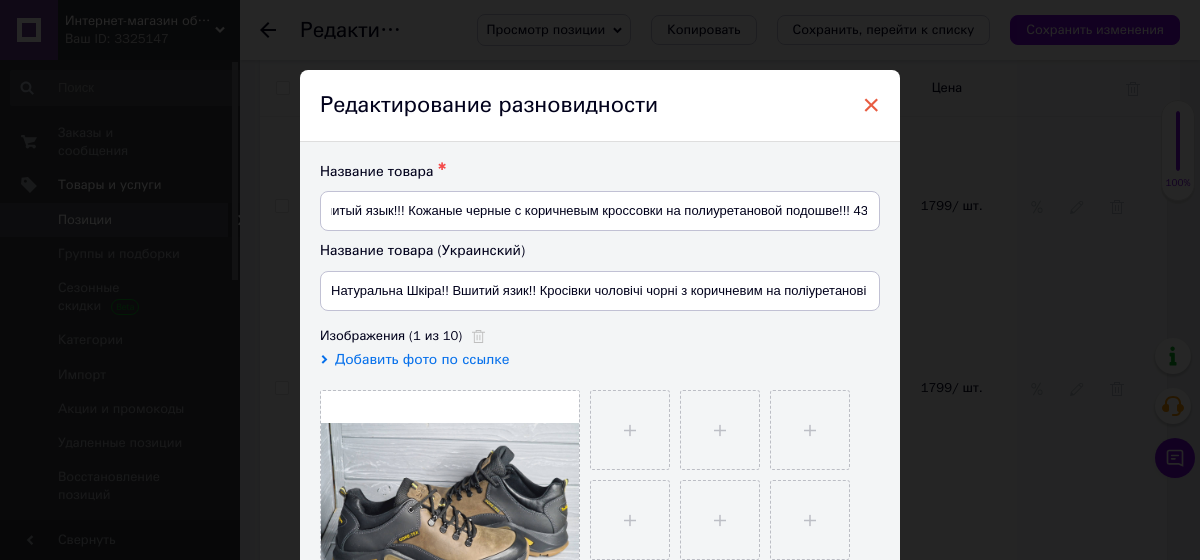 click on "×" at bounding box center [871, 105] 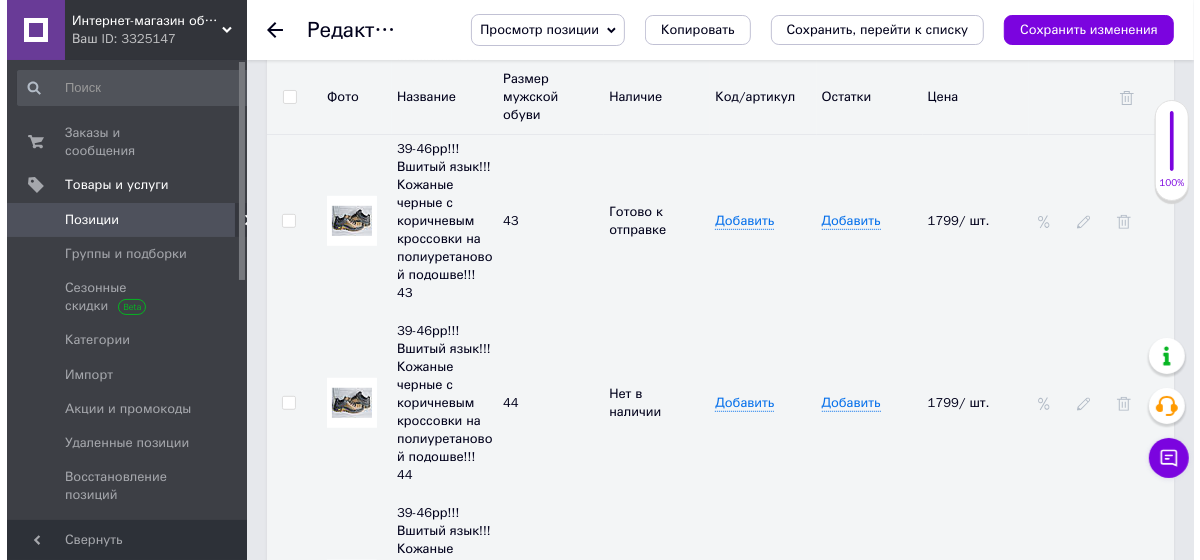 scroll, scrollTop: 5076, scrollLeft: 0, axis: vertical 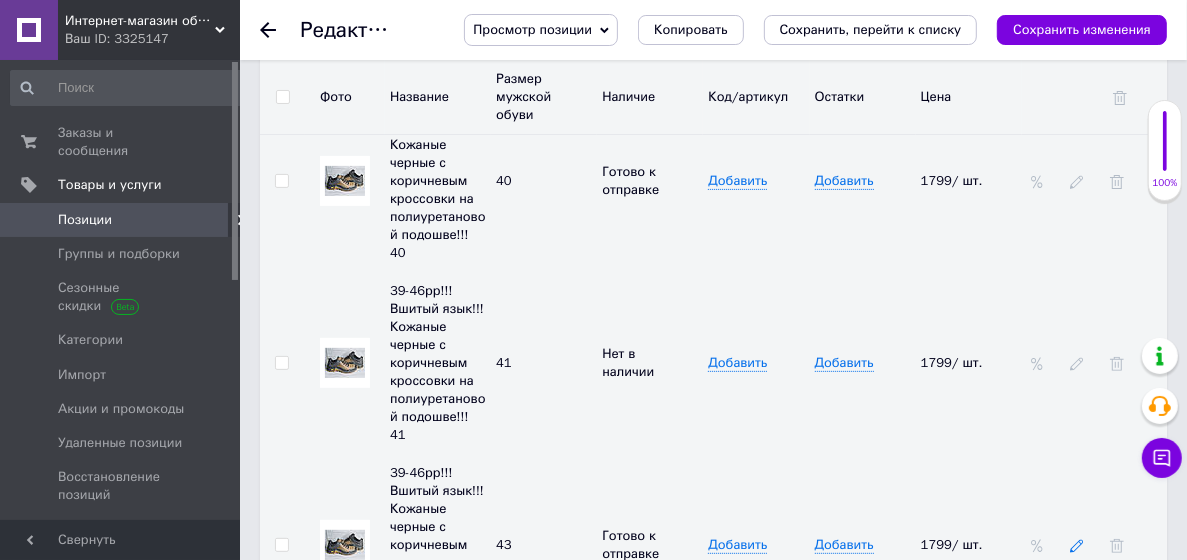 click 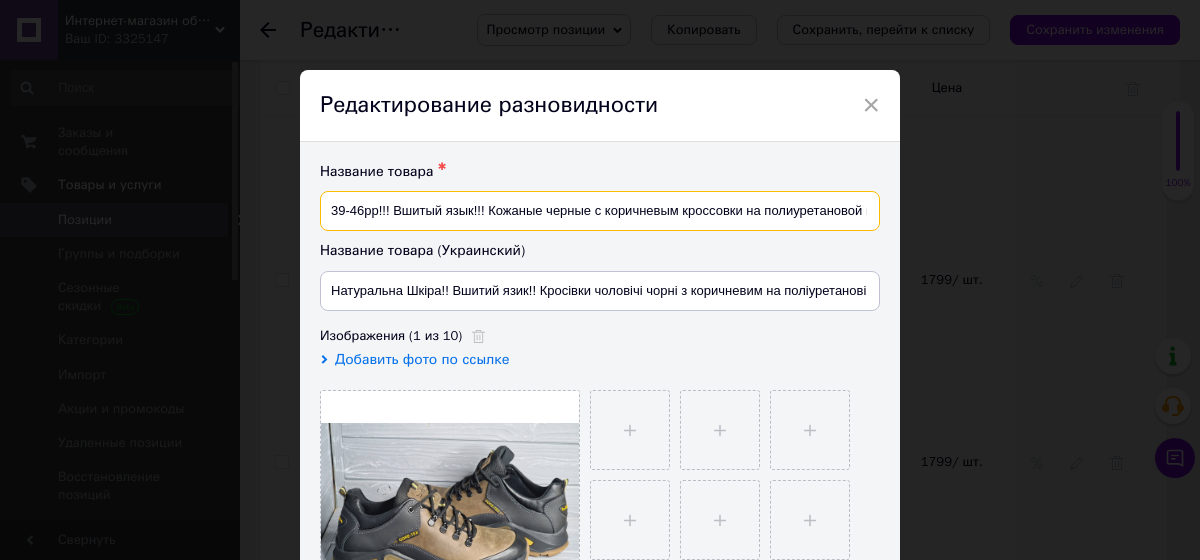 scroll, scrollTop: 0, scrollLeft: 80, axis: horizontal 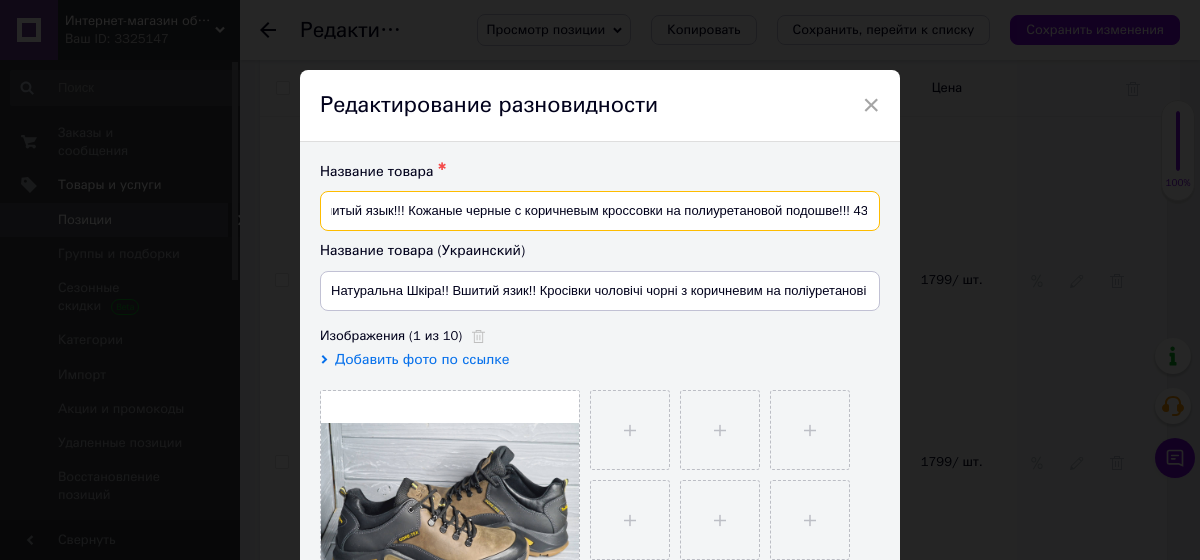 drag, startPoint x: 836, startPoint y: 224, endPoint x: 910, endPoint y: 227, distance: 74.06078 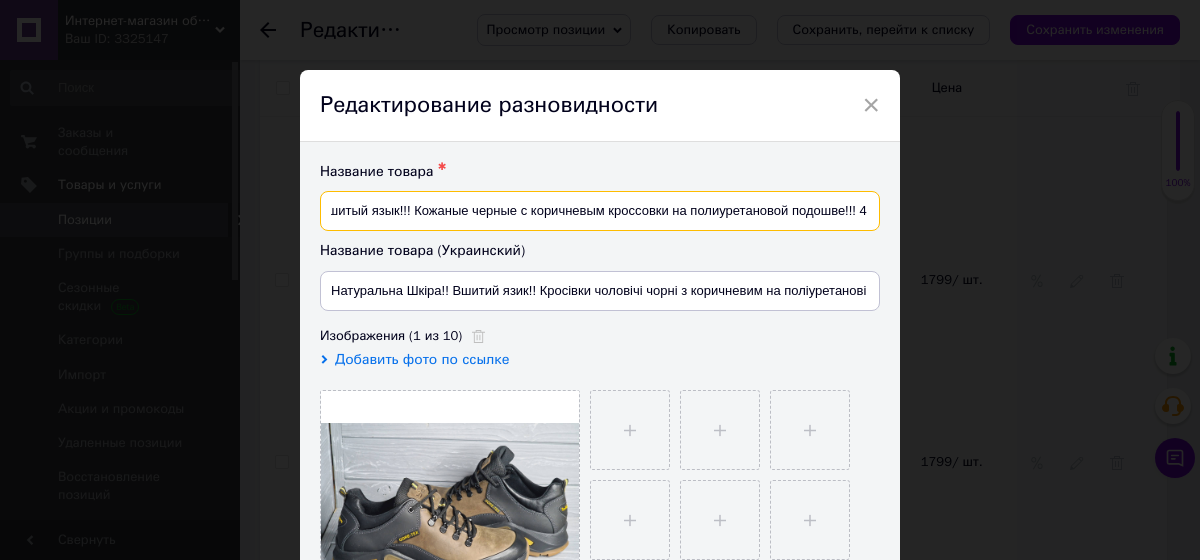 scroll, scrollTop: 0, scrollLeft: 80, axis: horizontal 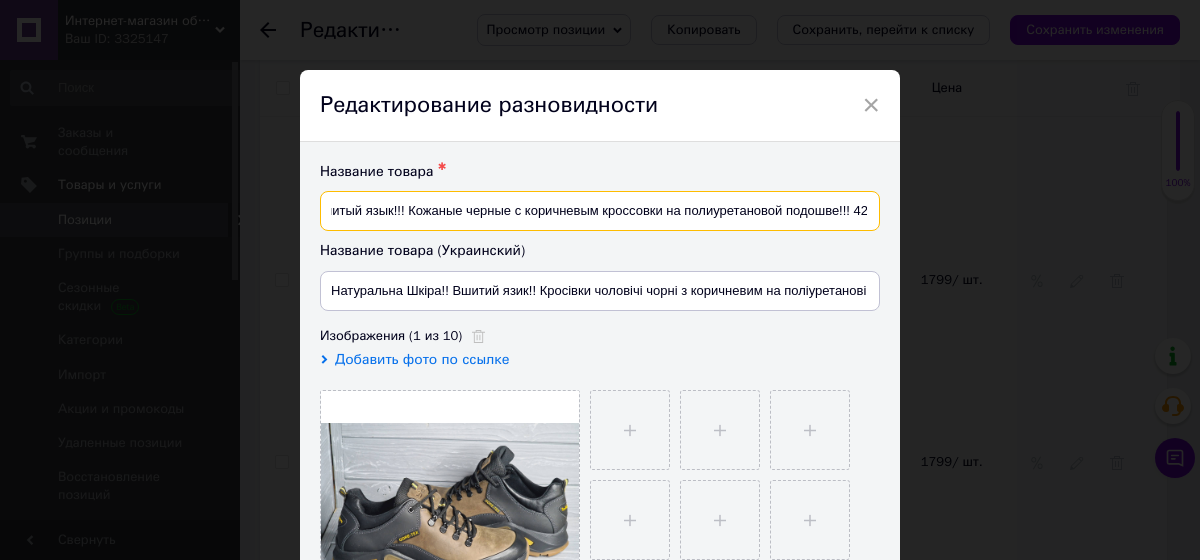 type on "39-46рр!!! Вшитый язык!!! Кожаные черные с коричневым кроссовки на полиуретановой подошве!!! 42" 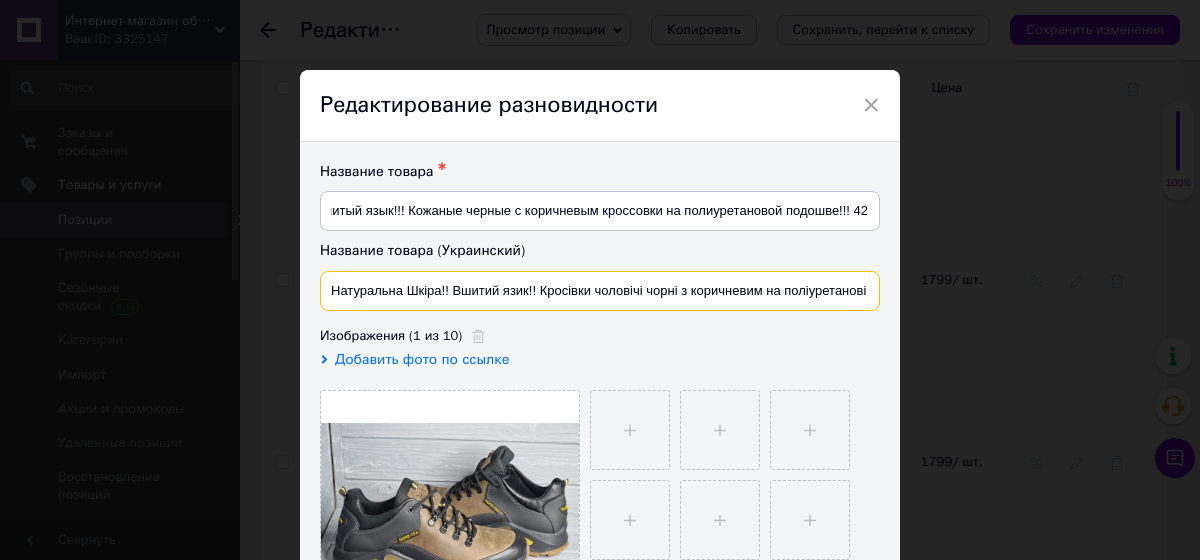 scroll, scrollTop: 0, scrollLeft: 62, axis: horizontal 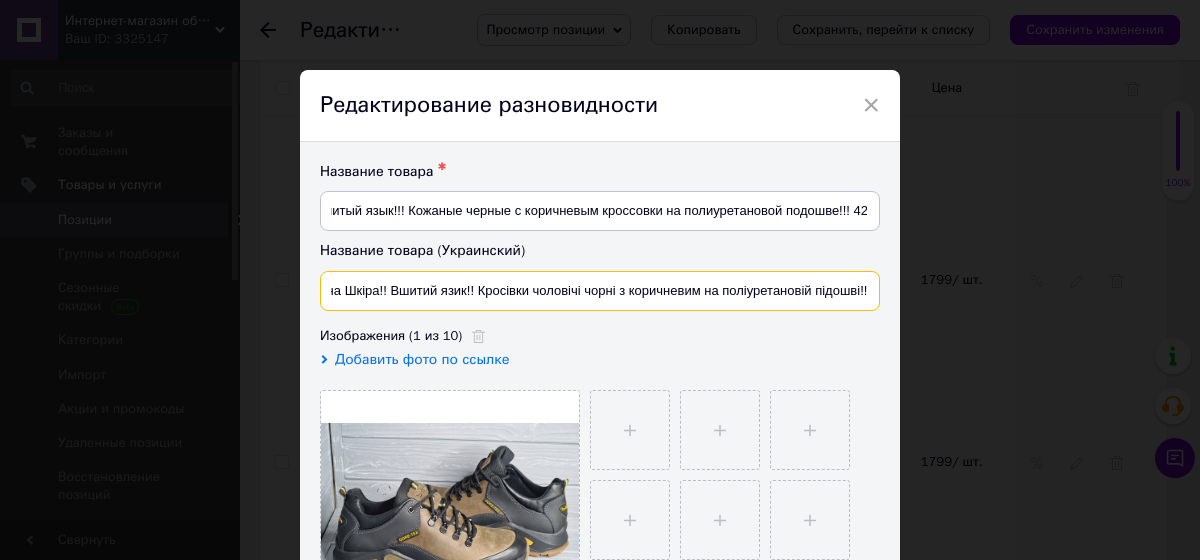 click on "Натуральна Шкіра!! Вшитий язик!! Кросівки чоловічі чорні з коричневим на поліуретановій підошві!!" at bounding box center (600, 291) 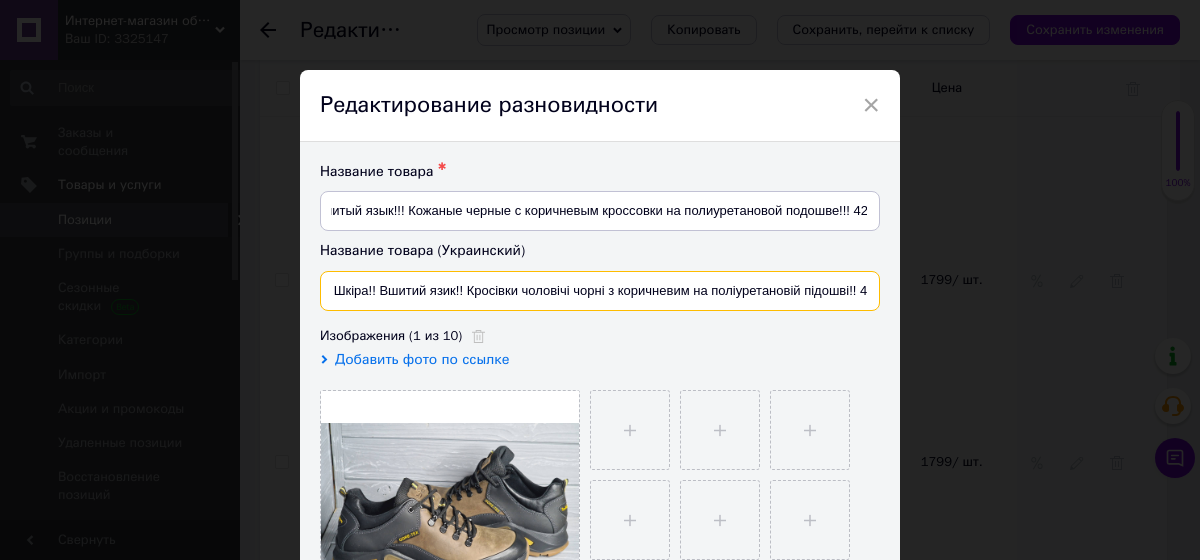 scroll, scrollTop: 0, scrollLeft: 80, axis: horizontal 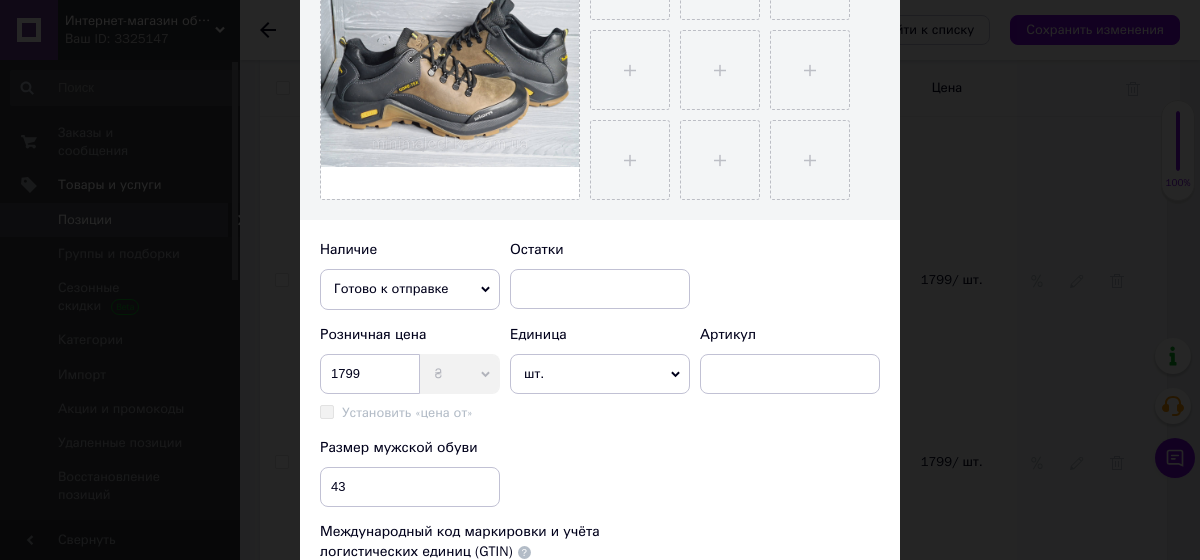 type on "Натуральна Шкіра!! Вшитий язик!! Кросівки чоловічі чорні з коричневим на поліуретановій підошві!! 42" 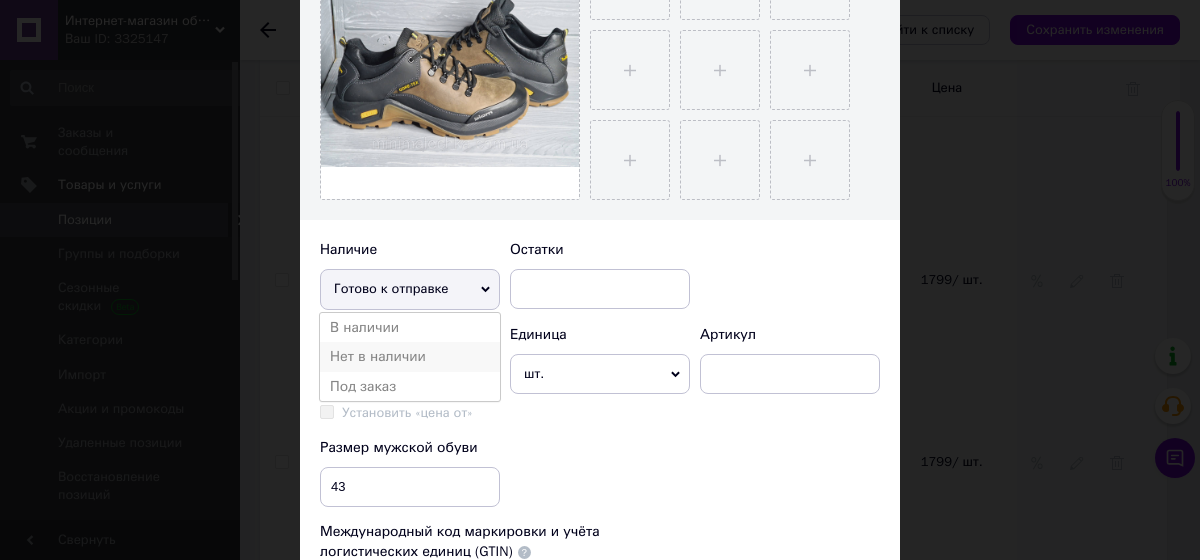 click on "Нет в наличии" at bounding box center (410, 357) 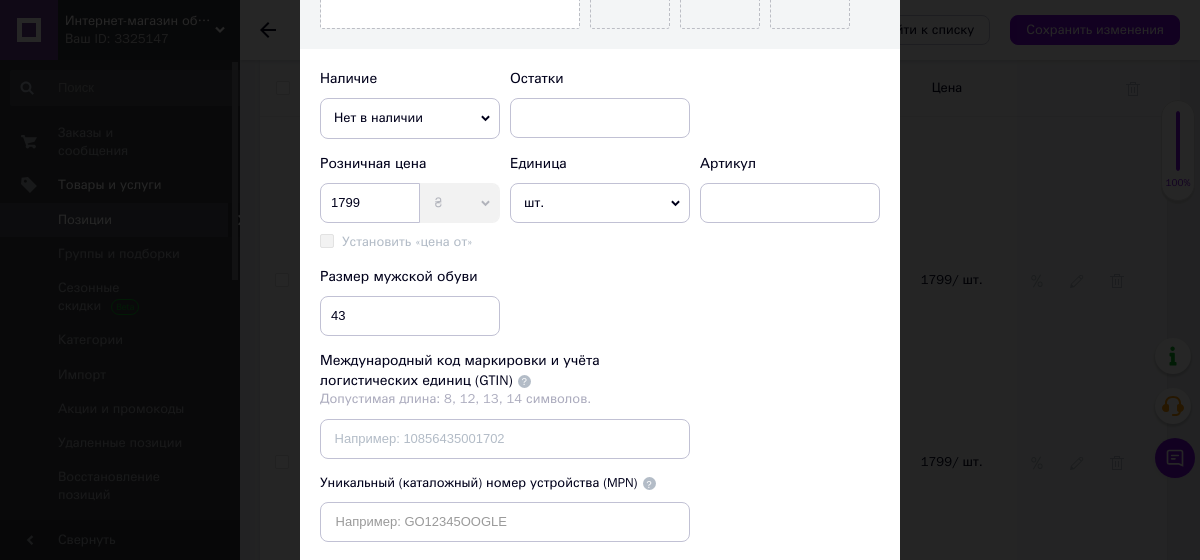 scroll, scrollTop: 675, scrollLeft: 0, axis: vertical 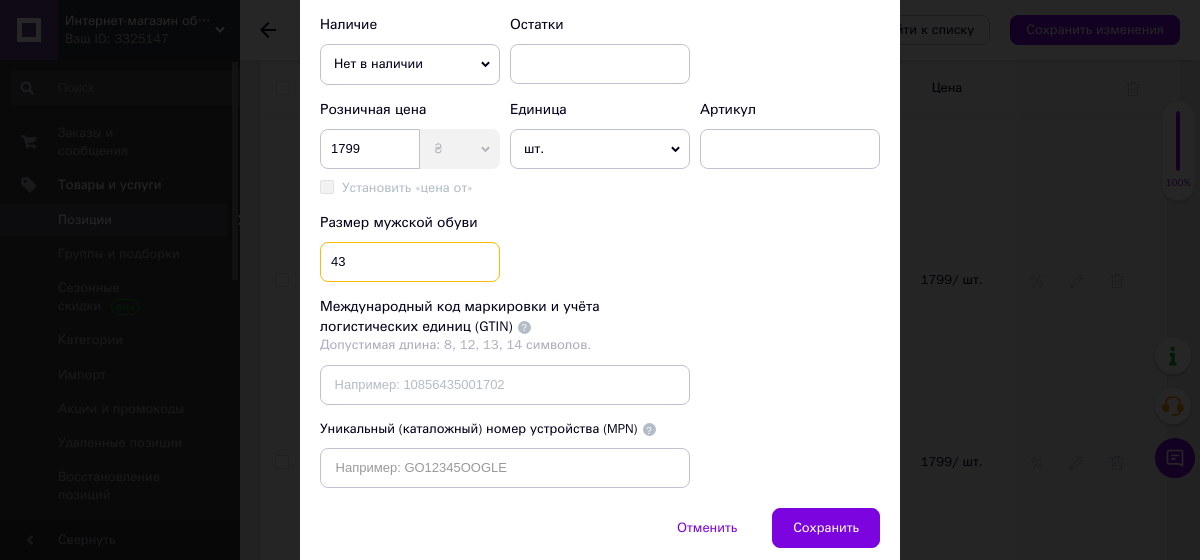 click on "43" at bounding box center [410, 262] 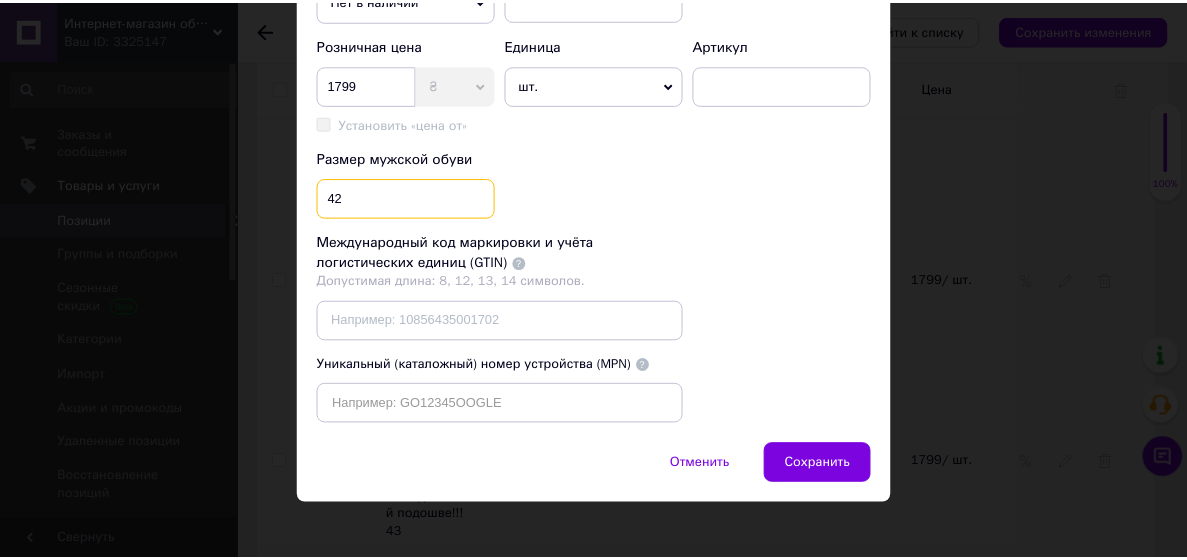 scroll, scrollTop: 749, scrollLeft: 0, axis: vertical 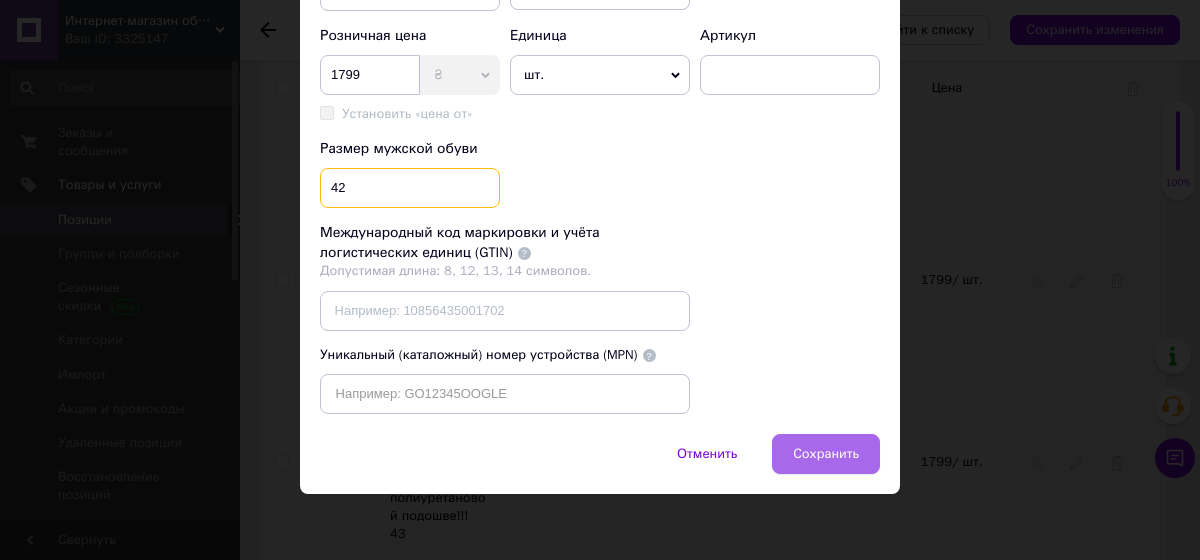 type on "42" 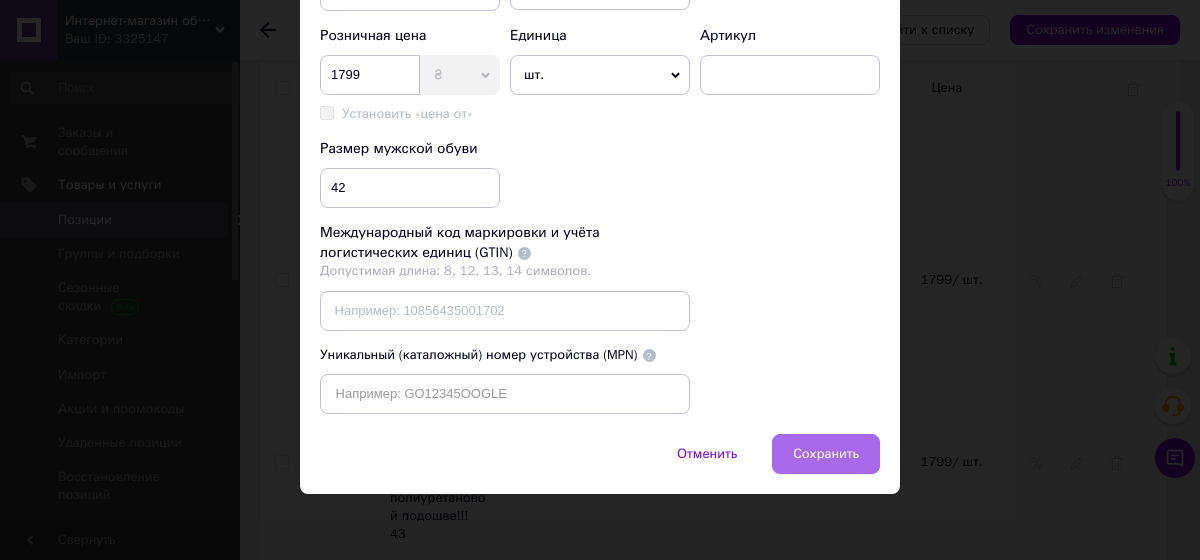 click on "Сохранить" at bounding box center [826, 454] 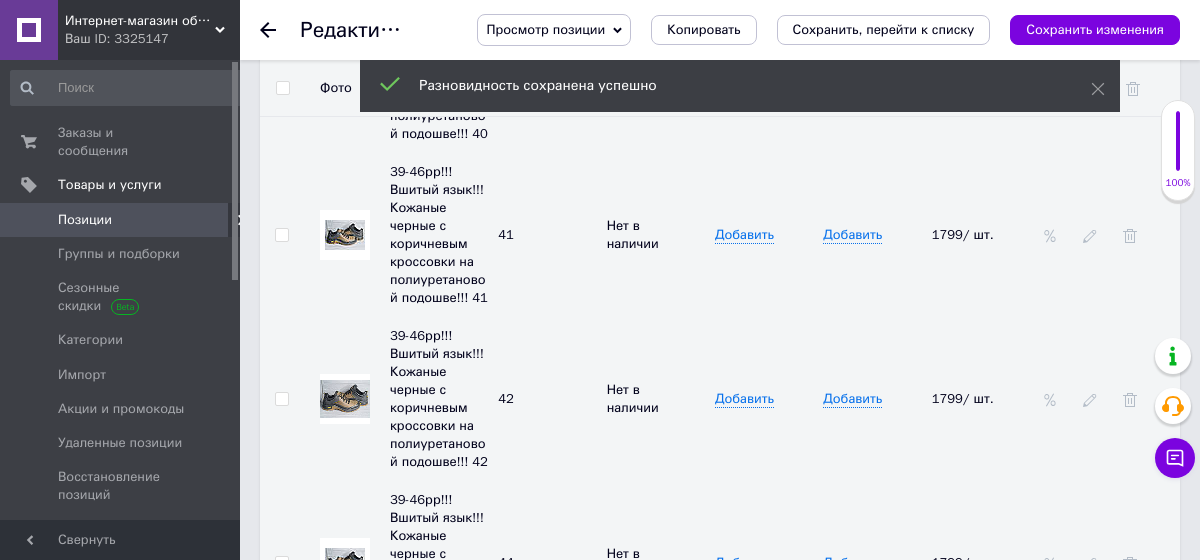 click on "Добавить" at bounding box center (872, 563) 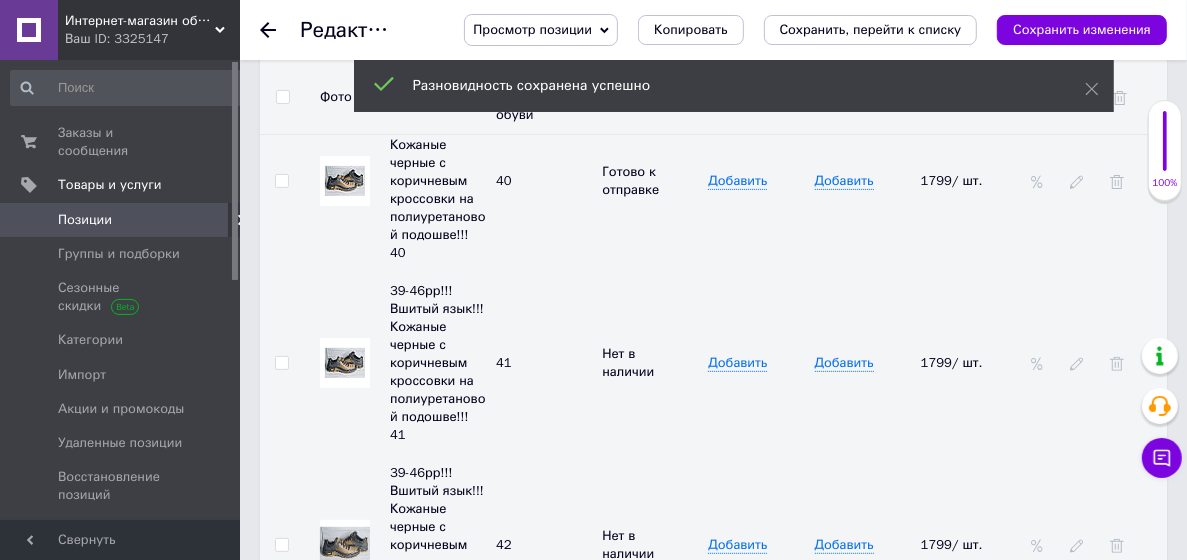 click on "42" at bounding box center (544, 545) 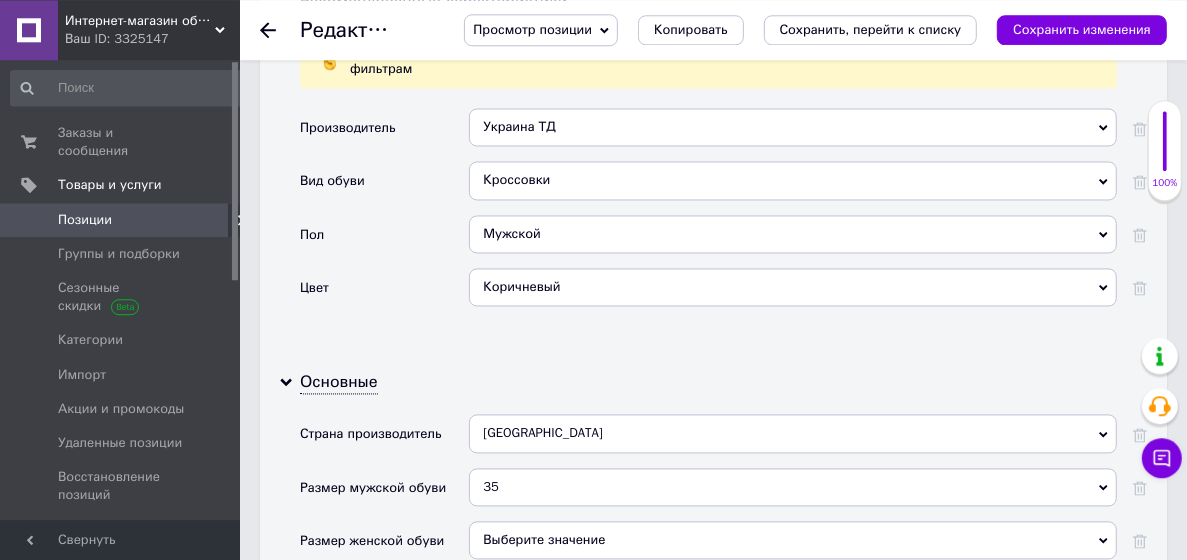 scroll, scrollTop: 2484, scrollLeft: 0, axis: vertical 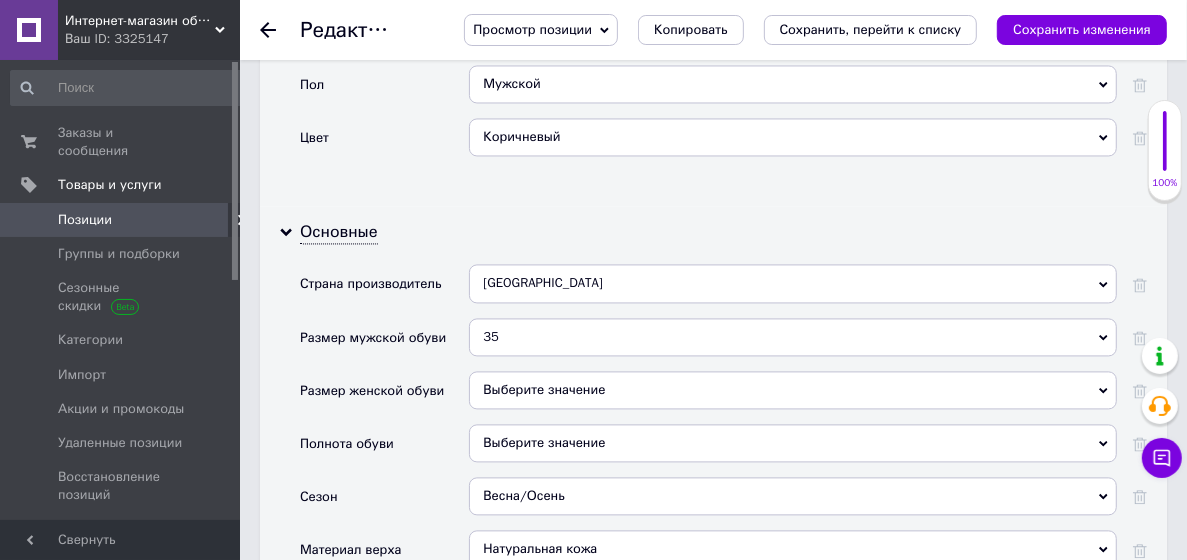 click on "35" at bounding box center (793, 337) 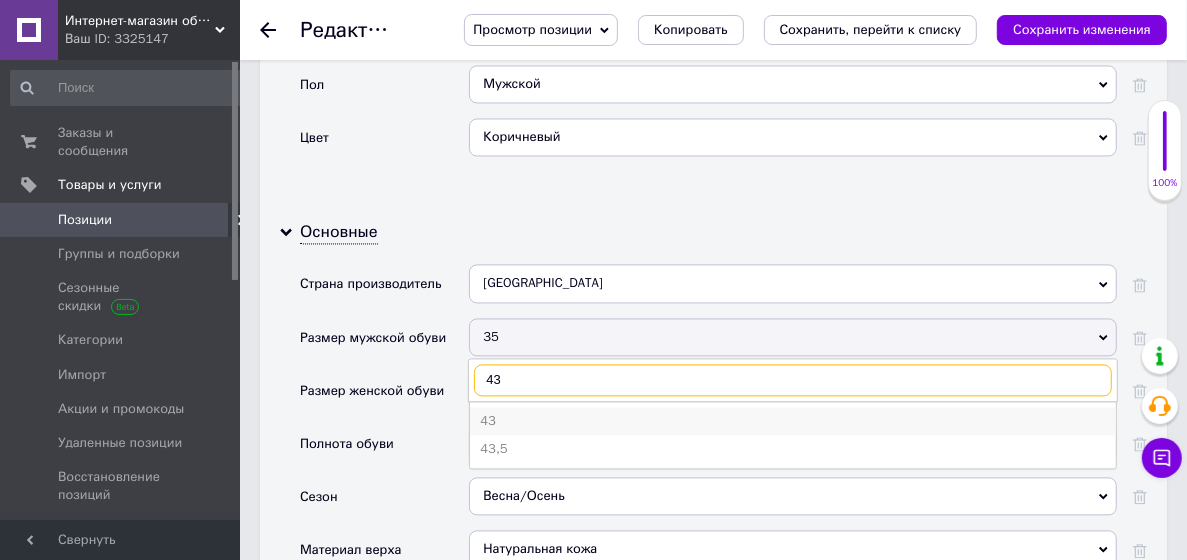 type on "43" 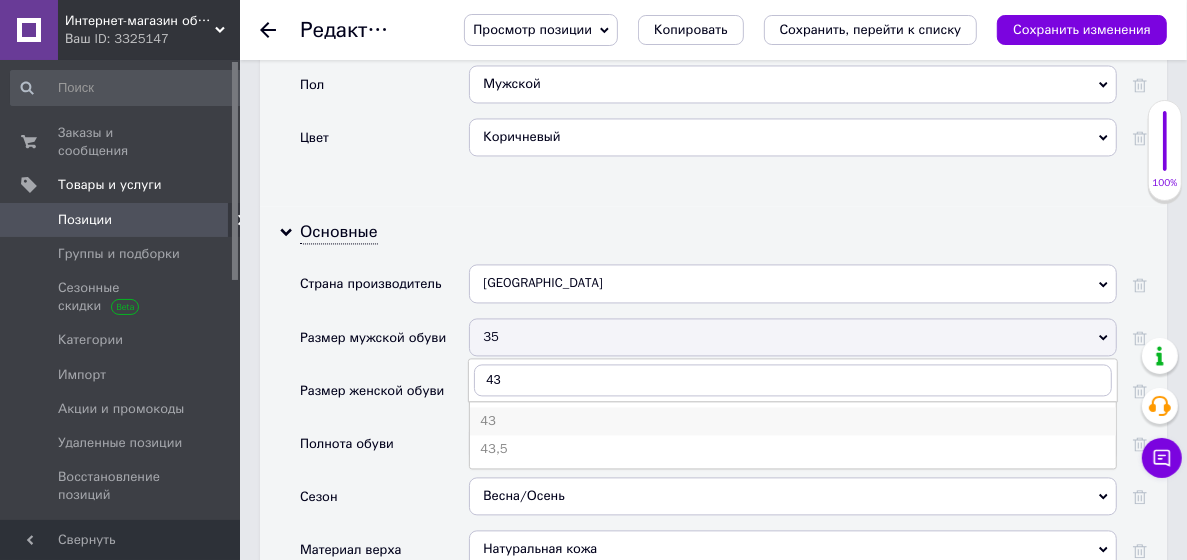 click on "43" at bounding box center [793, 421] 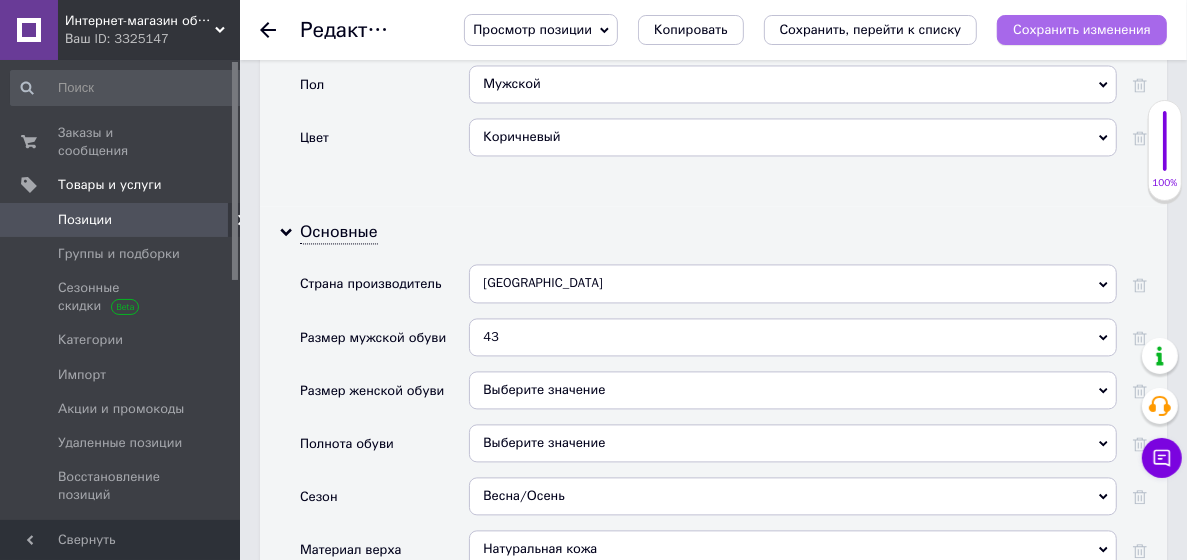 click on "Сохранить изменения" at bounding box center (1082, 29) 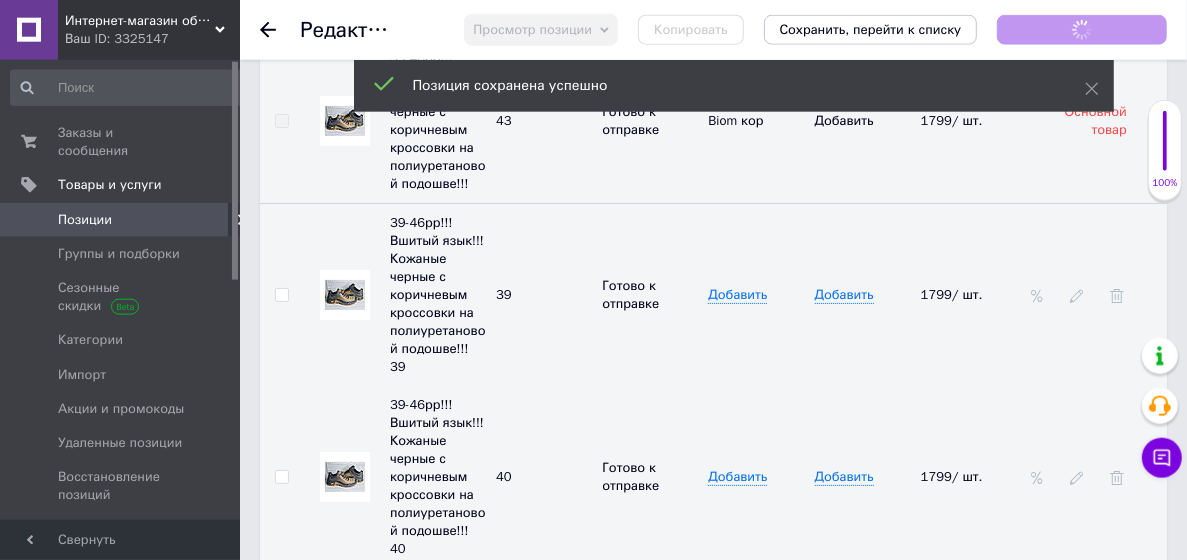 scroll, scrollTop: 4860, scrollLeft: 0, axis: vertical 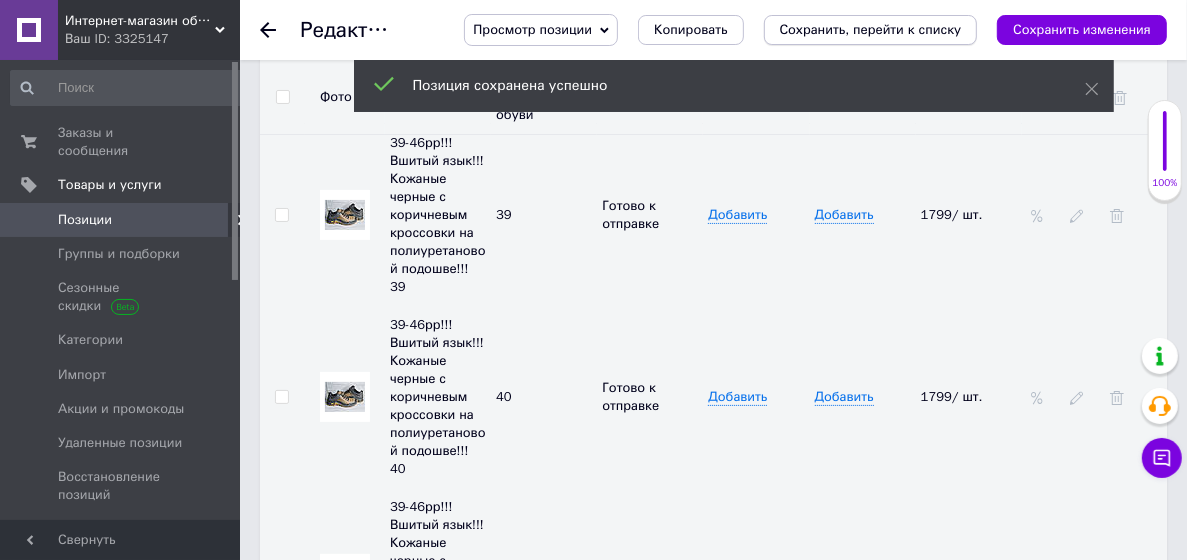 click on "Сохранить, перейти к списку" at bounding box center [871, 29] 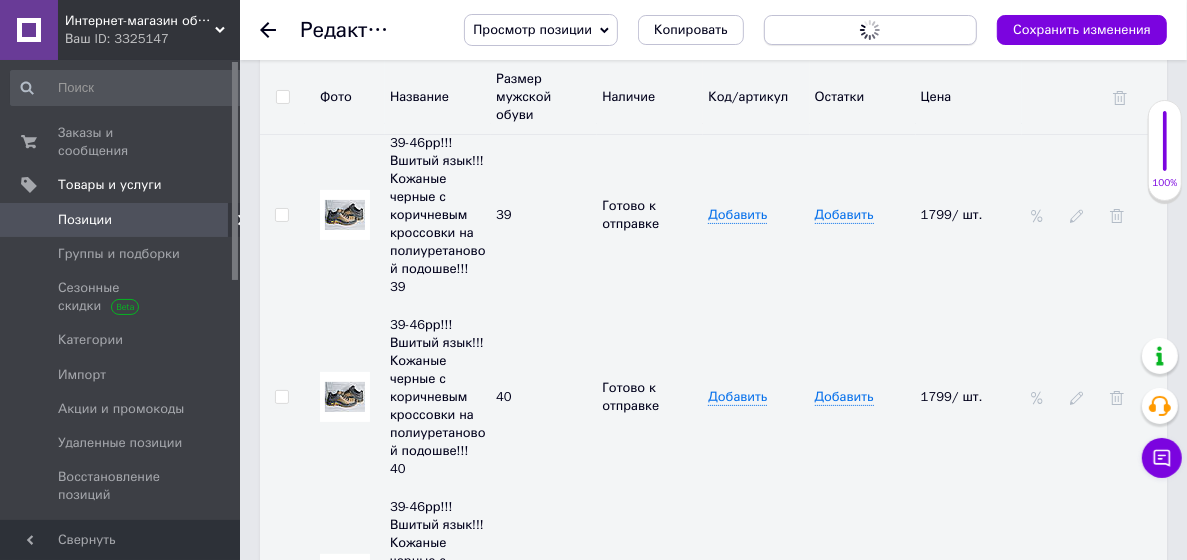 scroll, scrollTop: 0, scrollLeft: 0, axis: both 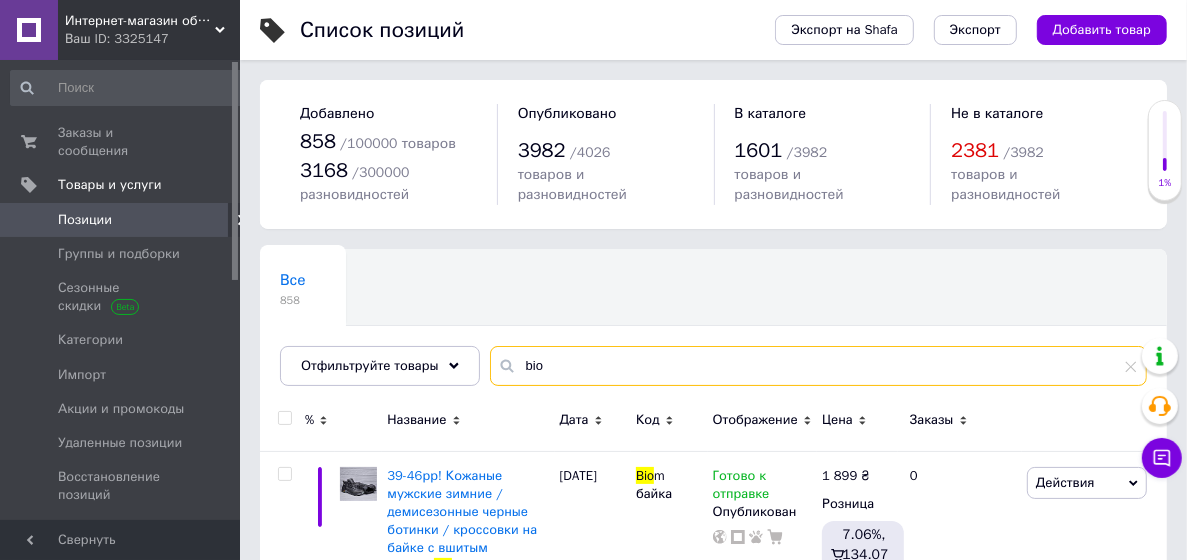 drag, startPoint x: 589, startPoint y: 380, endPoint x: 480, endPoint y: 374, distance: 109.165016 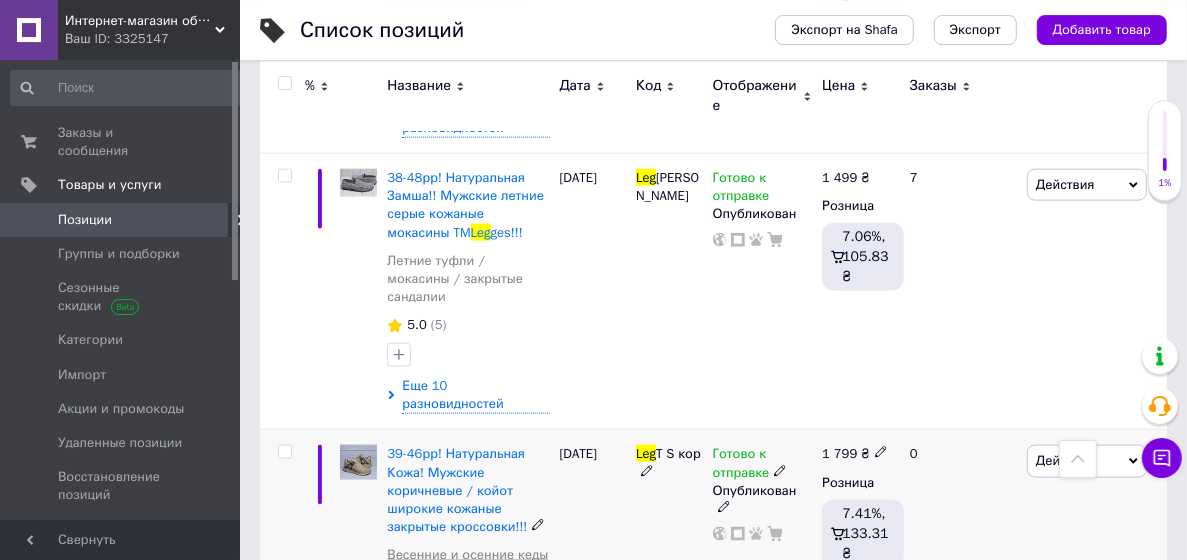 scroll, scrollTop: 1620, scrollLeft: 0, axis: vertical 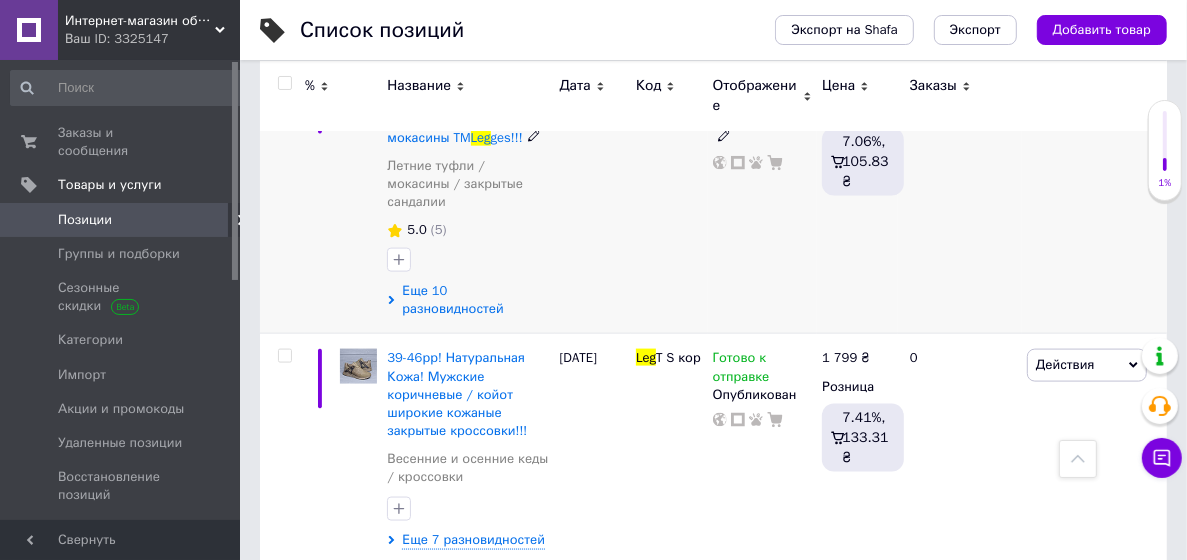 click on "Еще 10 разновидностей" at bounding box center (475, 300) 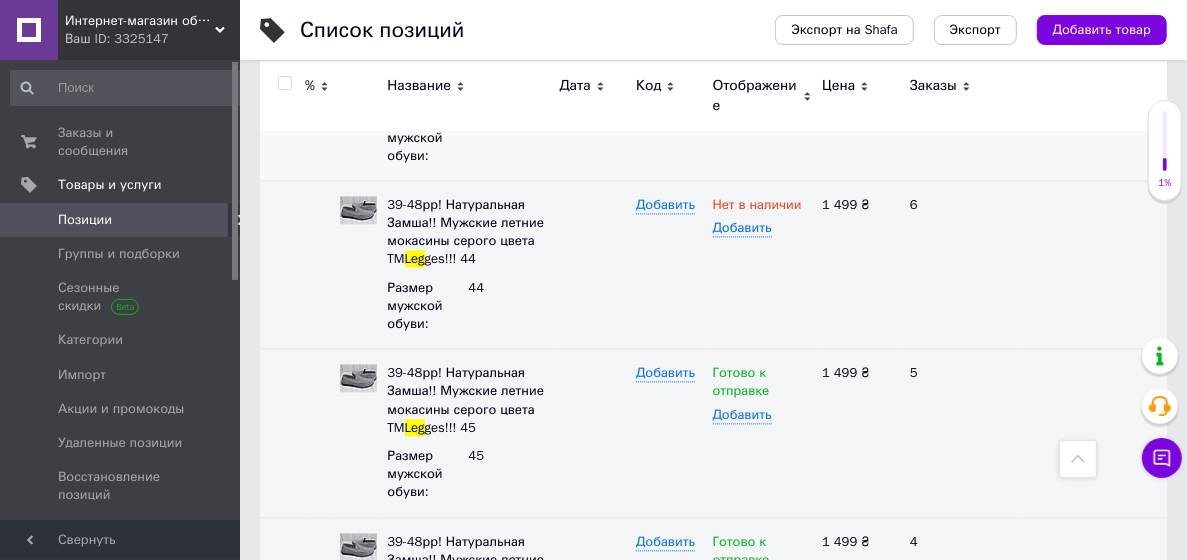 scroll, scrollTop: 2700, scrollLeft: 0, axis: vertical 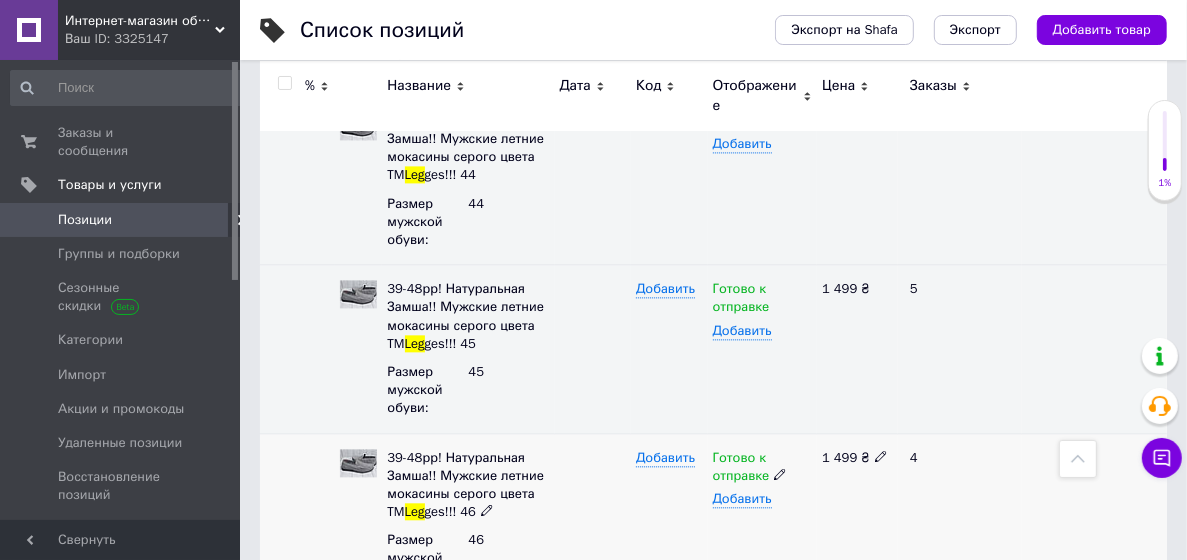 click 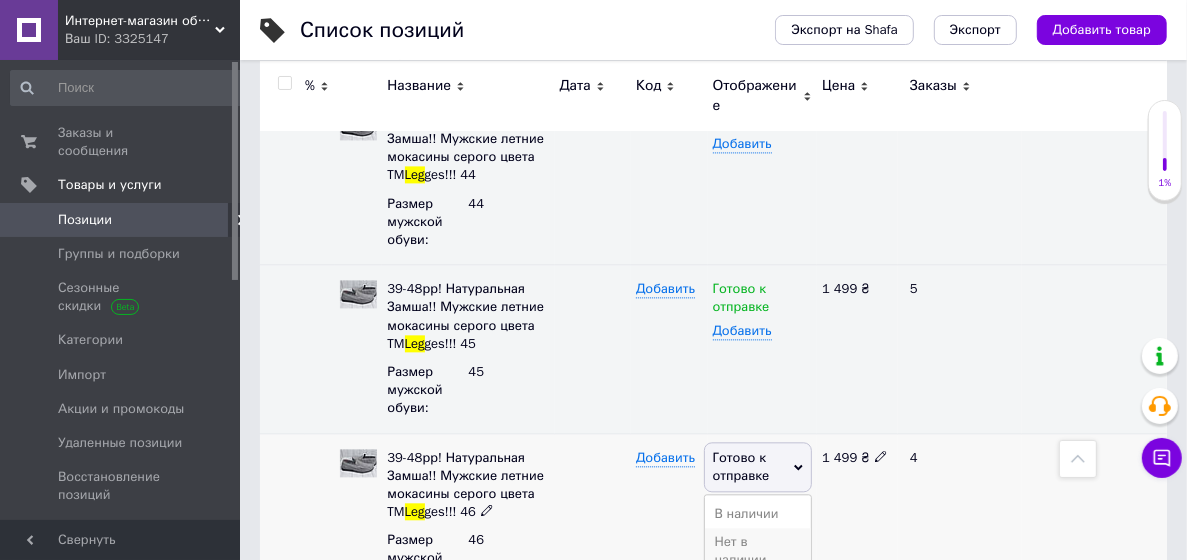 click on "Нет в наличии" at bounding box center [758, 551] 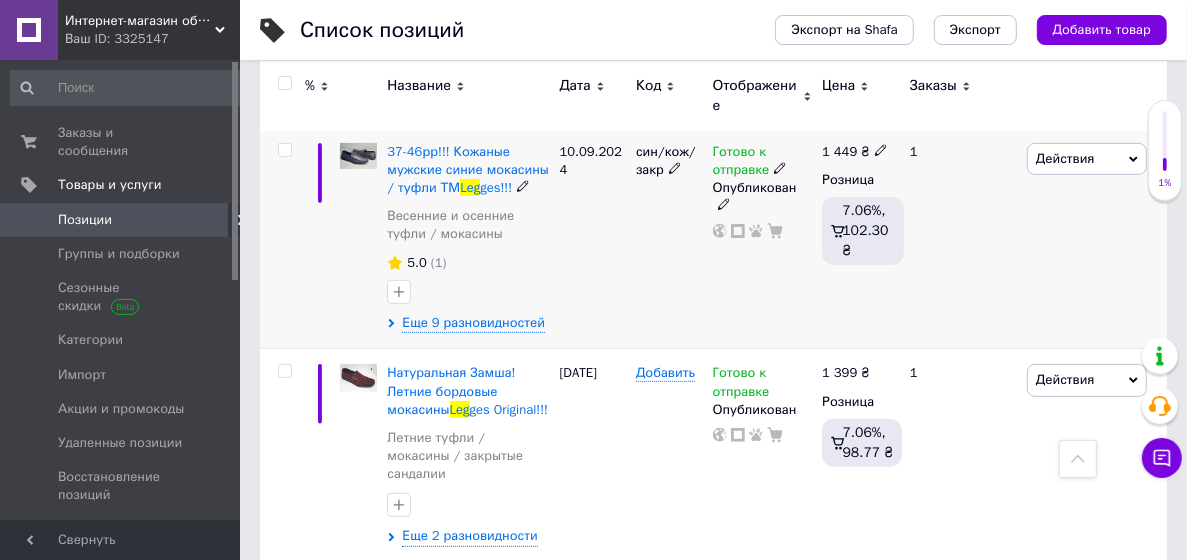 scroll, scrollTop: 0, scrollLeft: 0, axis: both 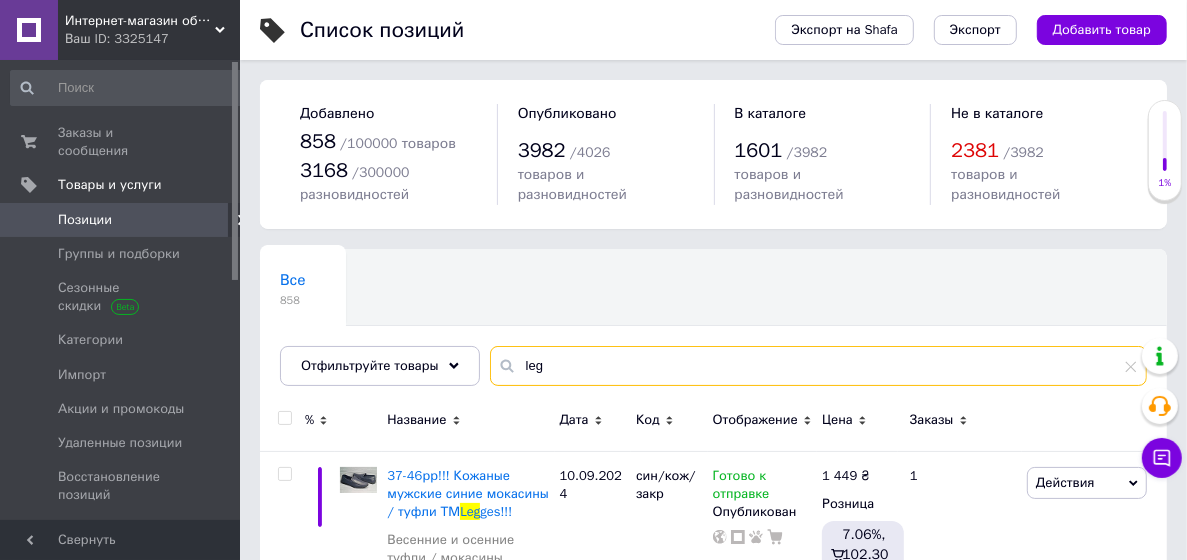 drag, startPoint x: 559, startPoint y: 365, endPoint x: 431, endPoint y: 371, distance: 128.14055 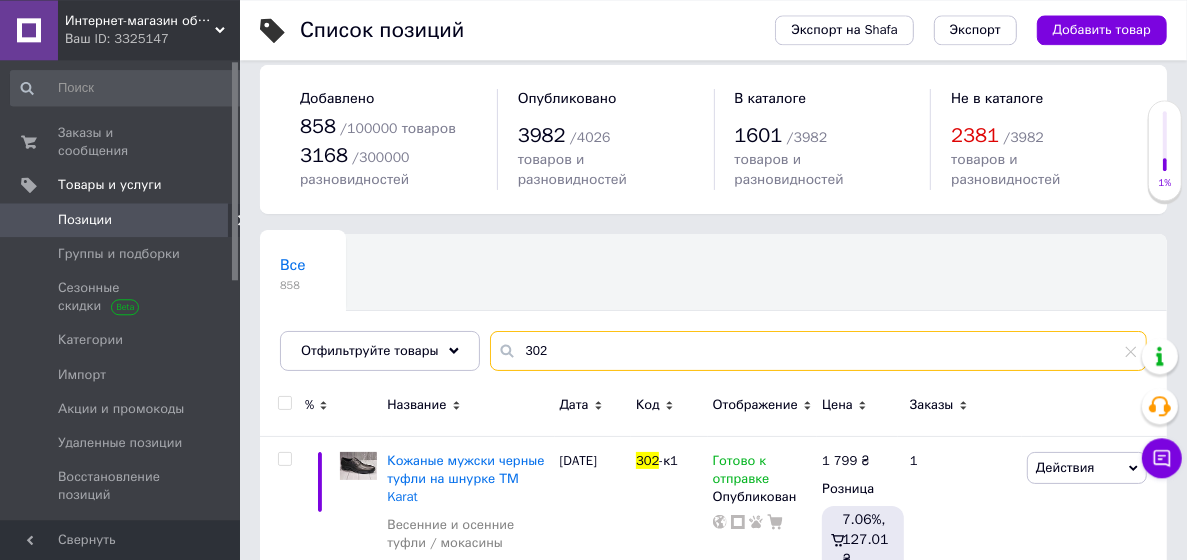 scroll, scrollTop: 97, scrollLeft: 0, axis: vertical 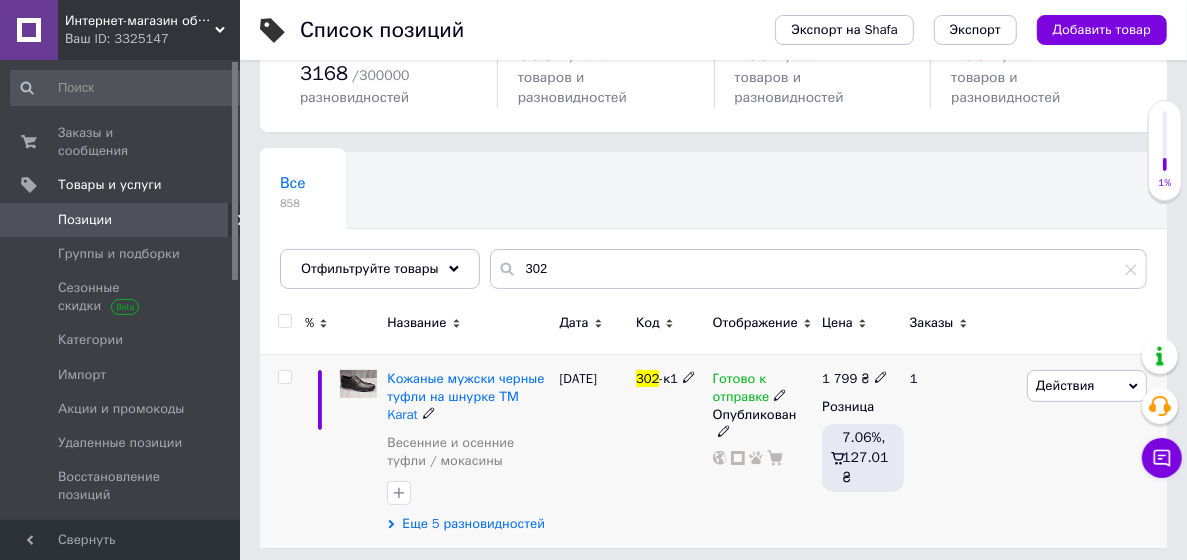 click on "Еще 5 разновидностей" at bounding box center [473, 524] 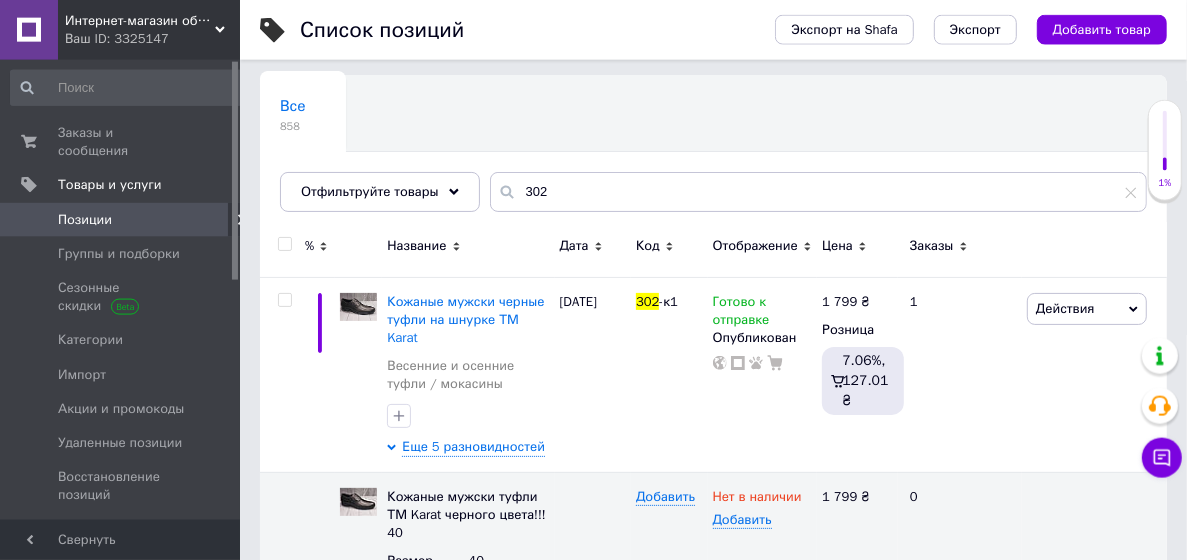 scroll, scrollTop: 421, scrollLeft: 0, axis: vertical 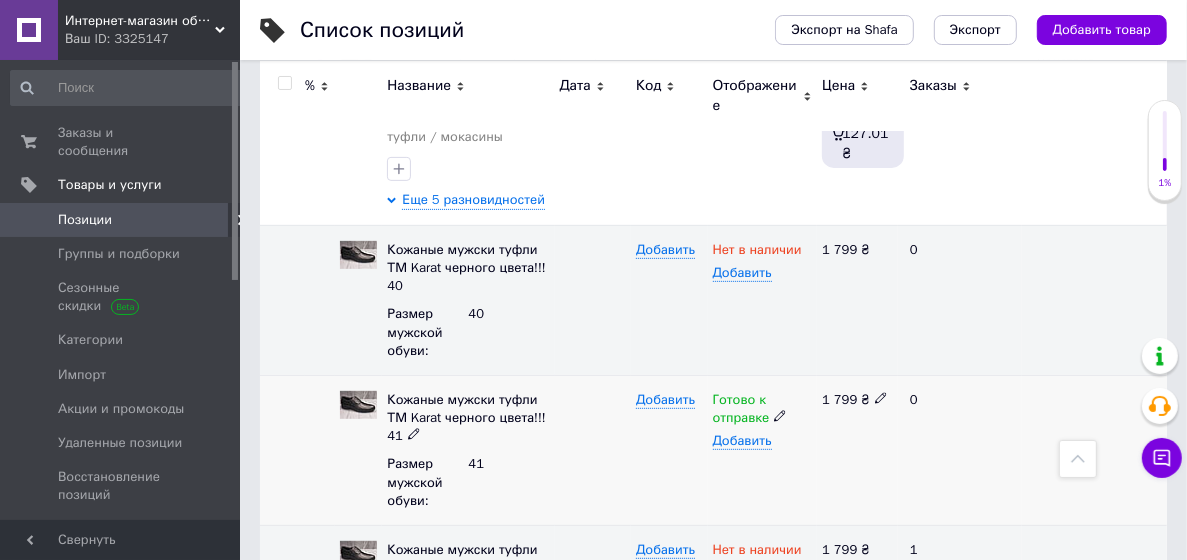 click 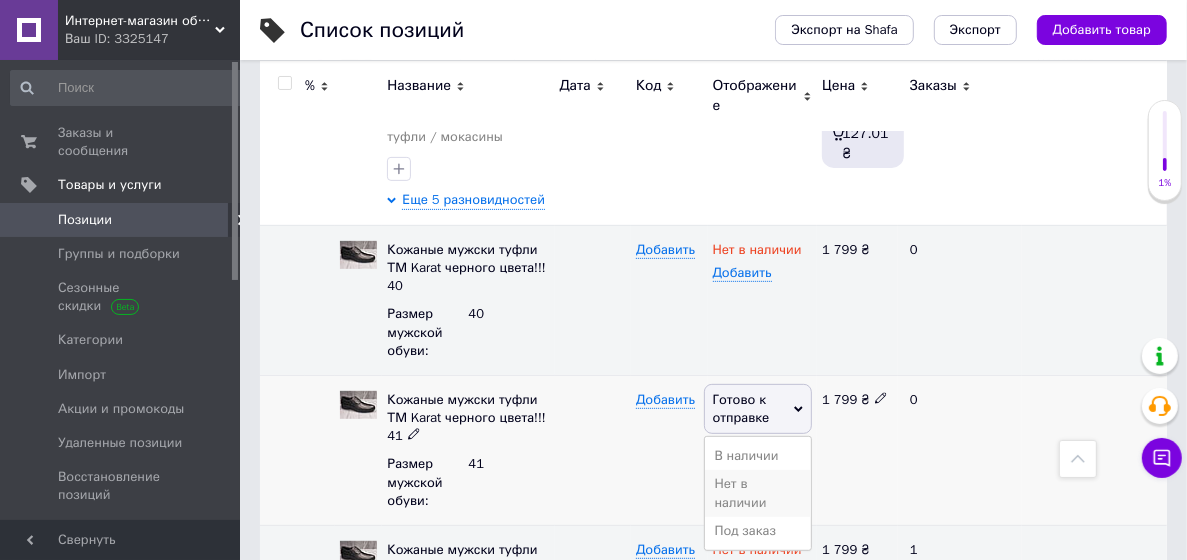 click on "Нет в наличии" at bounding box center [758, 493] 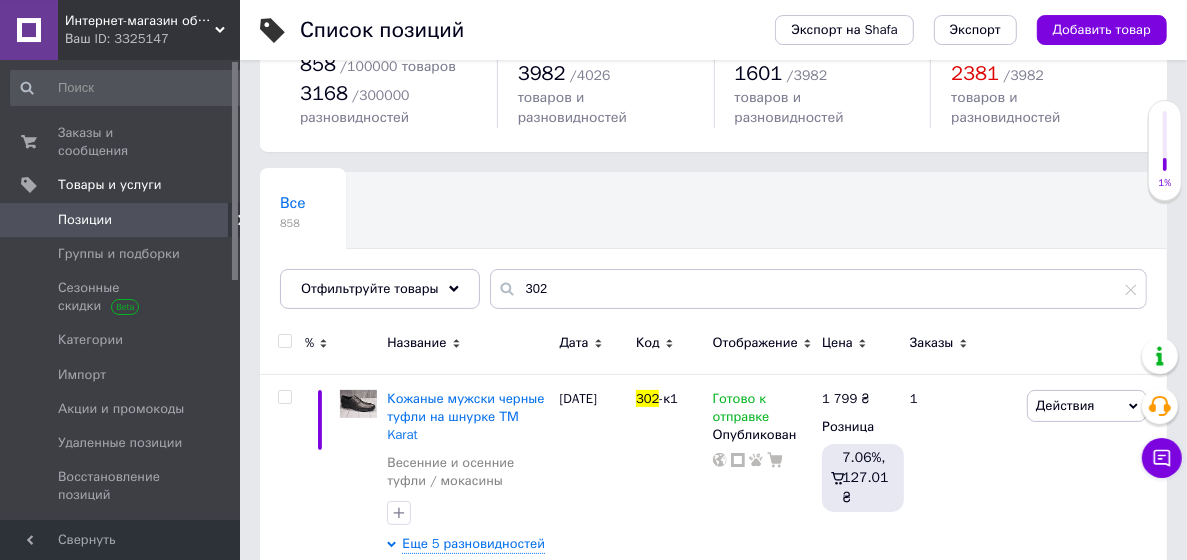 scroll, scrollTop: 108, scrollLeft: 0, axis: vertical 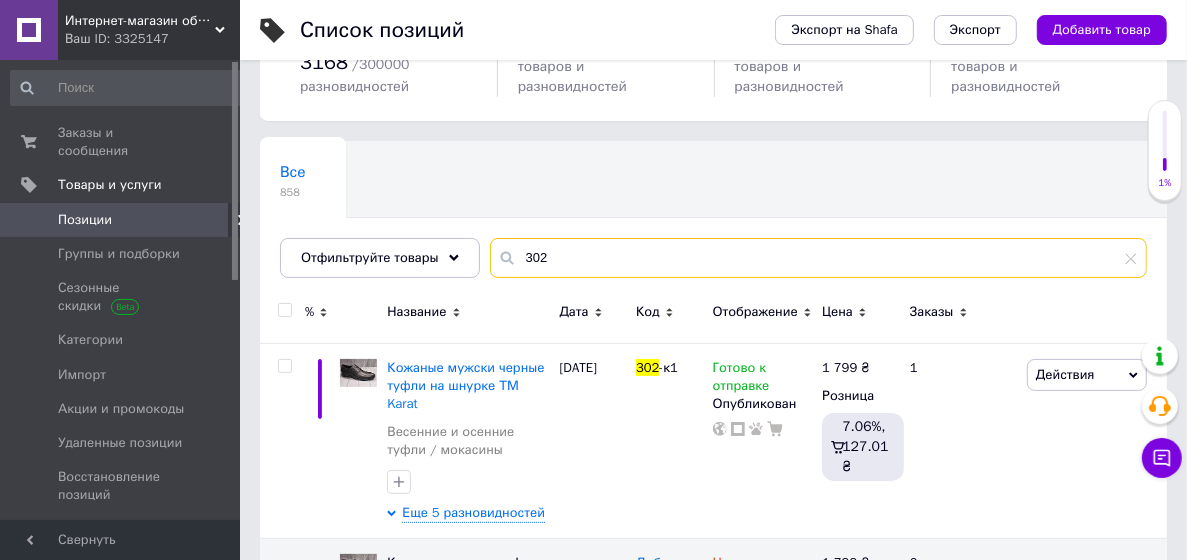 drag, startPoint x: 533, startPoint y: 256, endPoint x: 464, endPoint y: 256, distance: 69 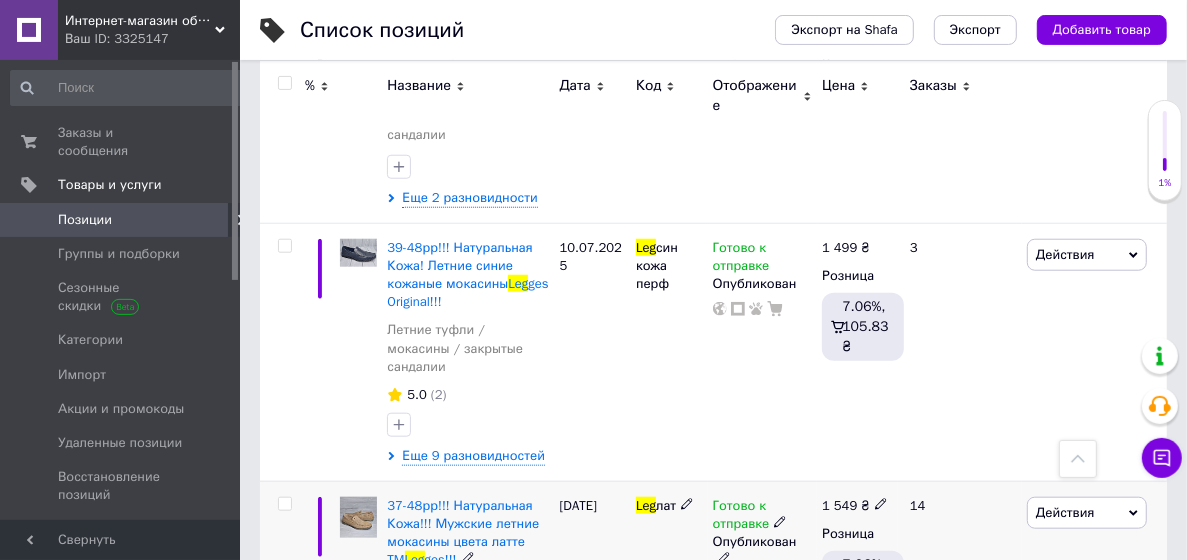 scroll, scrollTop: 1080, scrollLeft: 0, axis: vertical 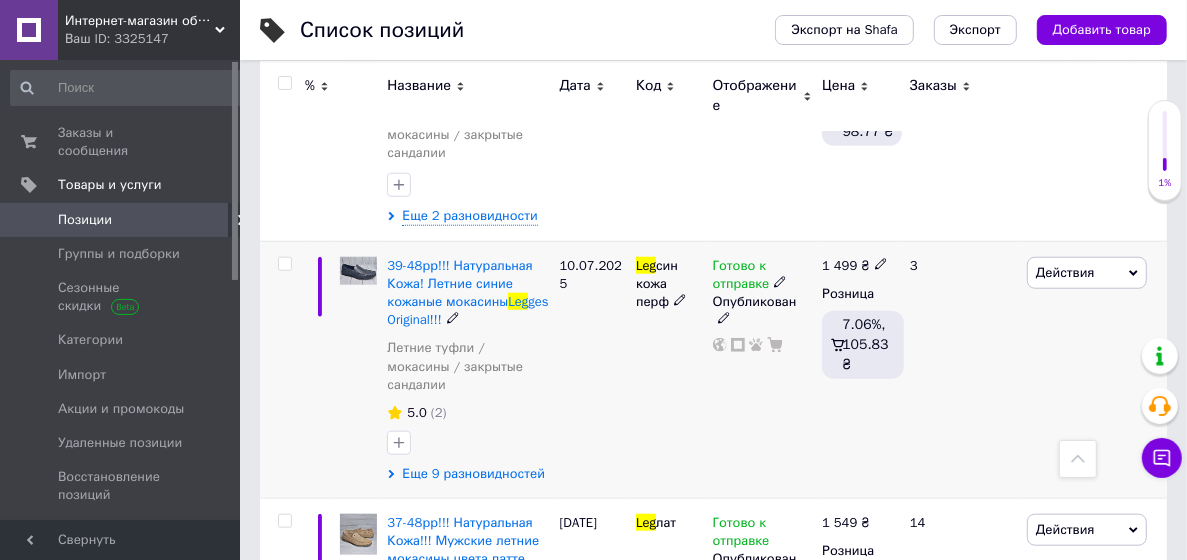 click on "Еще 9 разновидностей" at bounding box center [473, 474] 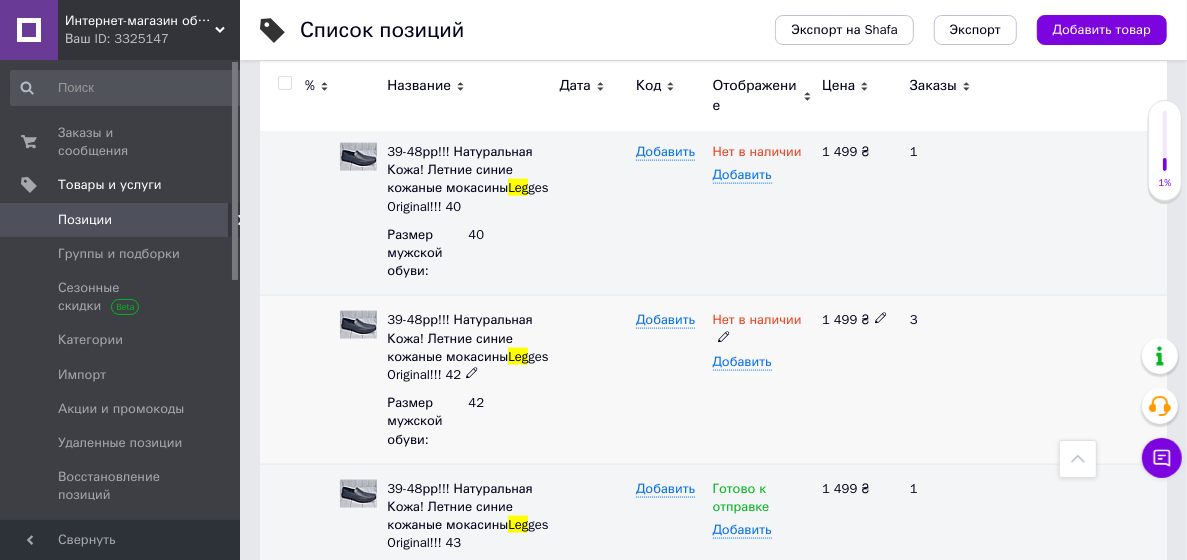 scroll, scrollTop: 1836, scrollLeft: 0, axis: vertical 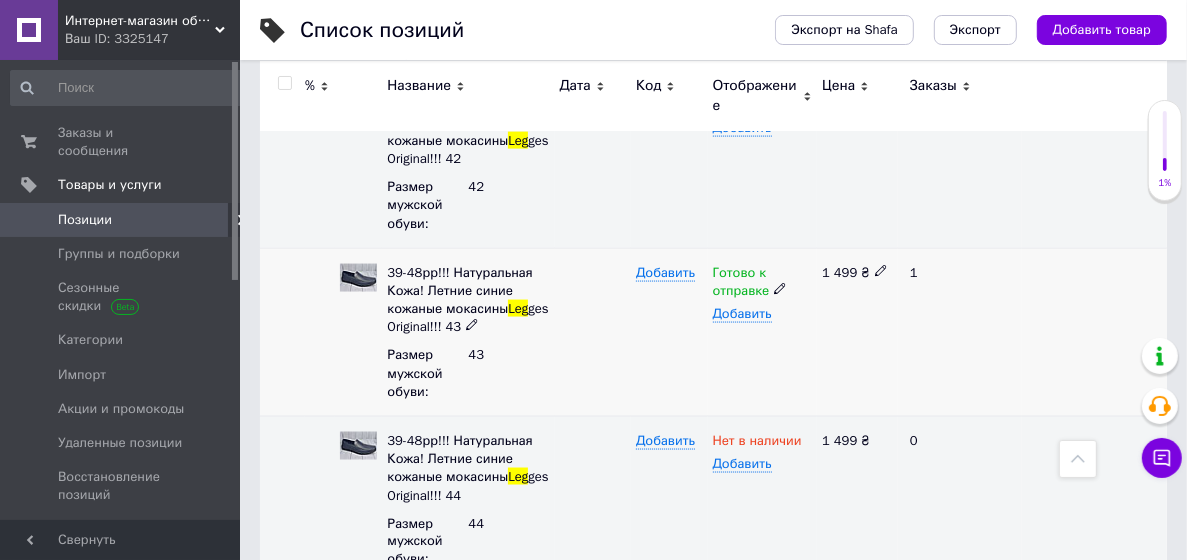 click 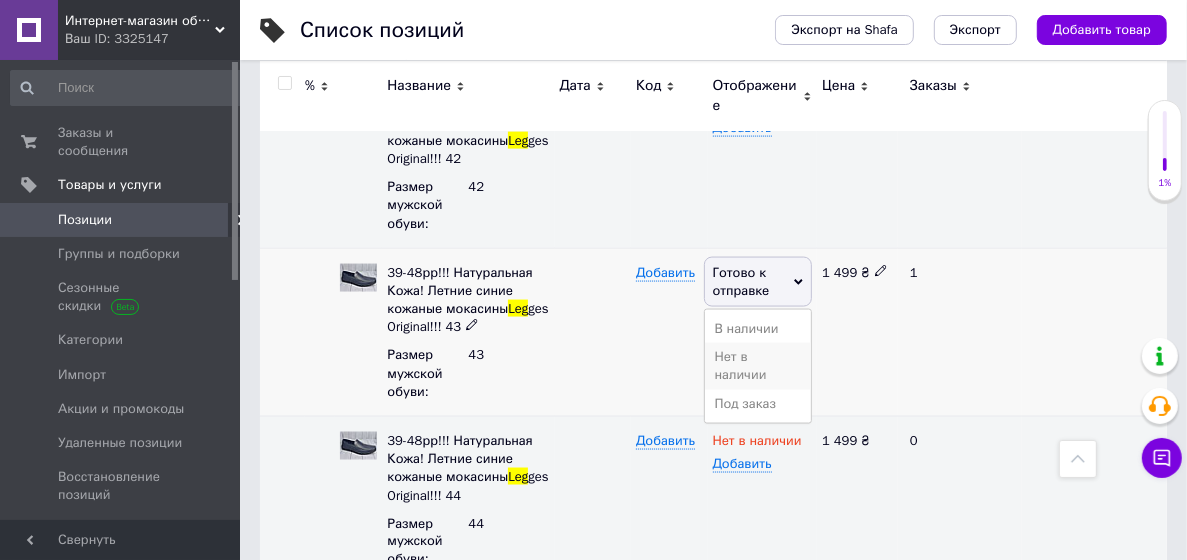 click on "Нет в наличии" at bounding box center [758, 366] 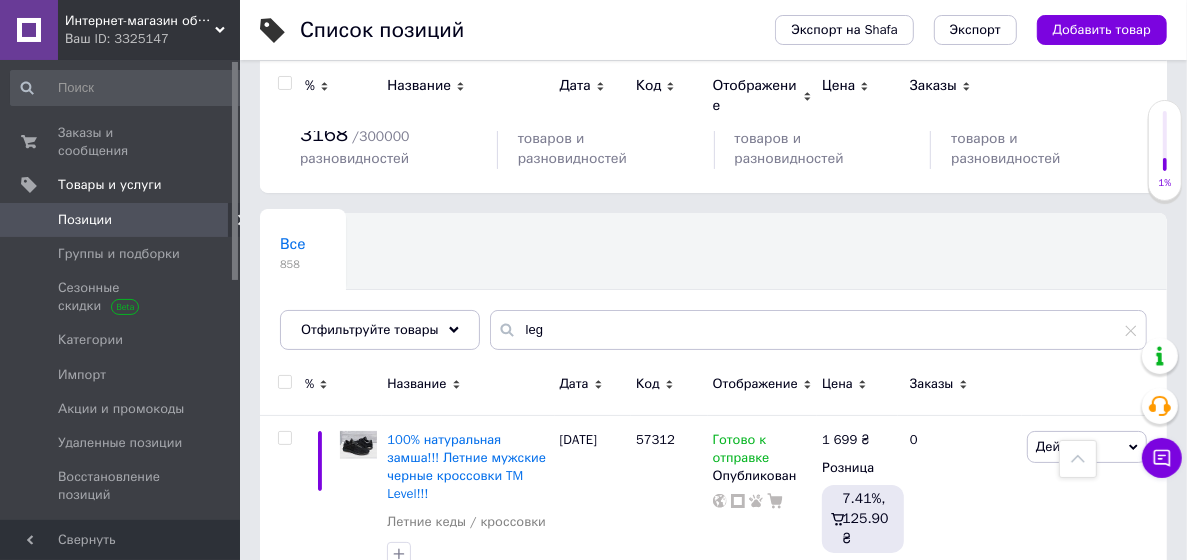 scroll, scrollTop: 0, scrollLeft: 0, axis: both 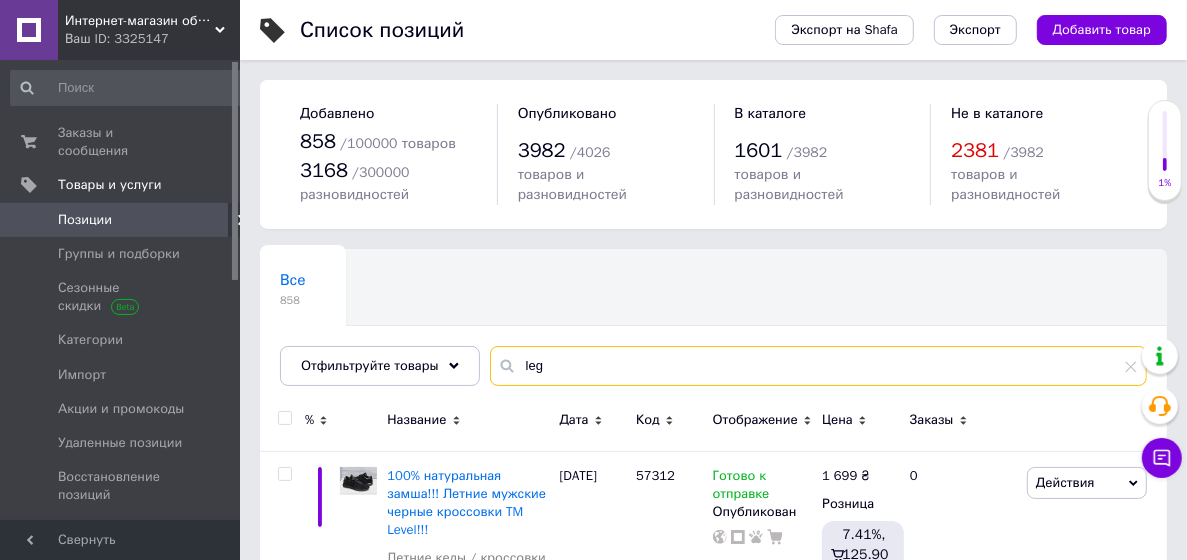 drag, startPoint x: 579, startPoint y: 356, endPoint x: 427, endPoint y: 392, distance: 156.20499 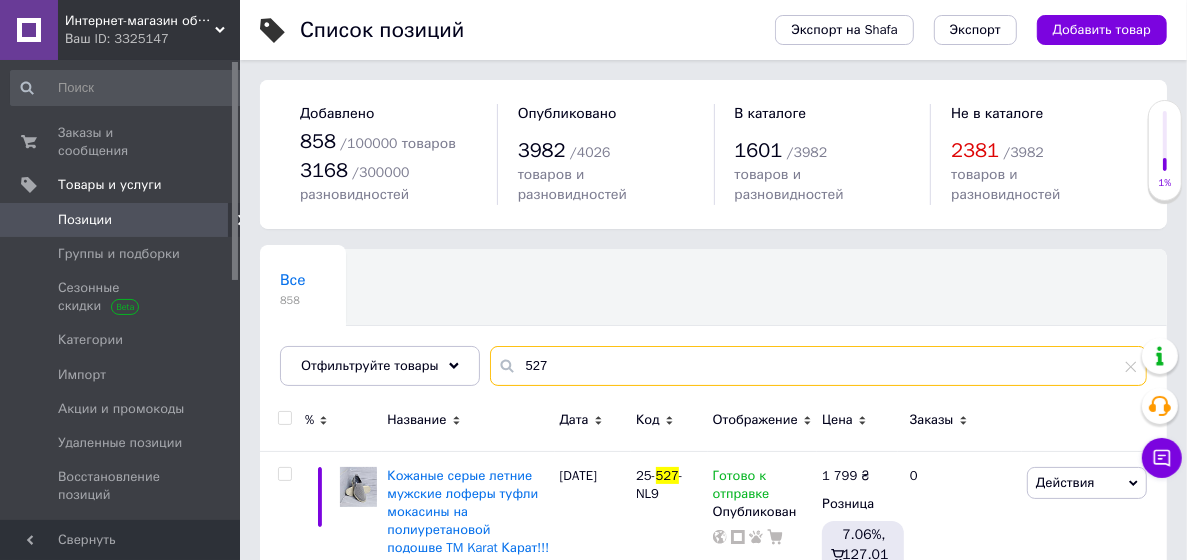 scroll, scrollTop: 324, scrollLeft: 0, axis: vertical 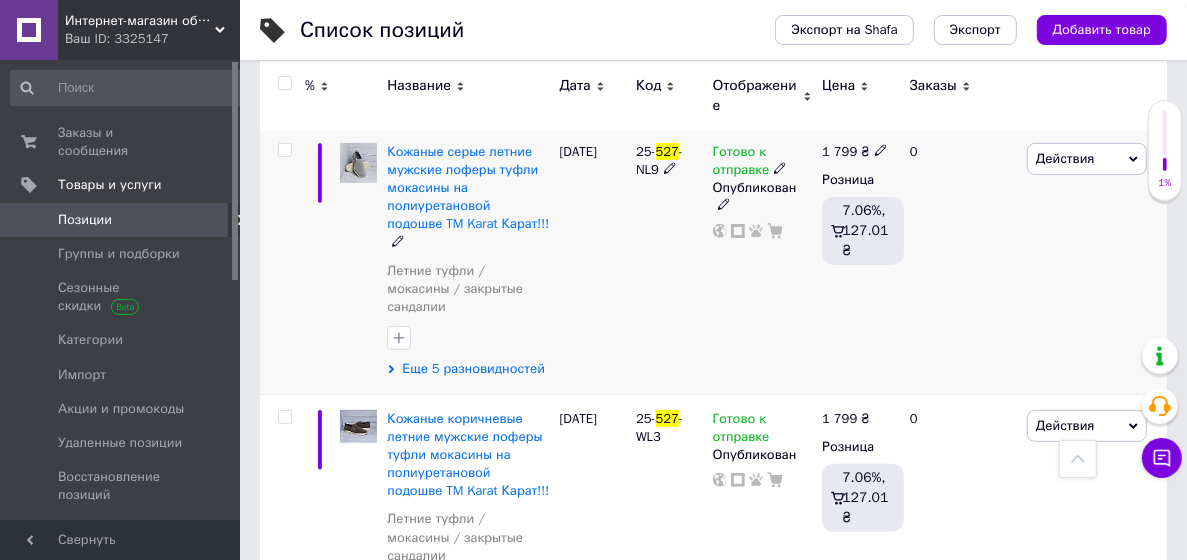 click on "Еще 5 разновидностей" at bounding box center [473, 369] 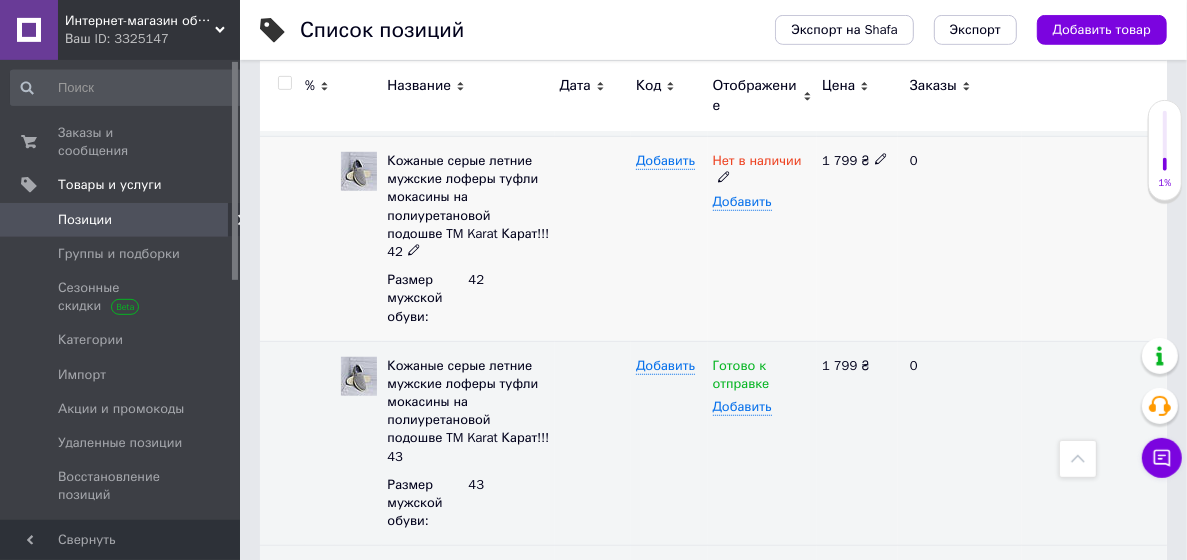 scroll, scrollTop: 864, scrollLeft: 0, axis: vertical 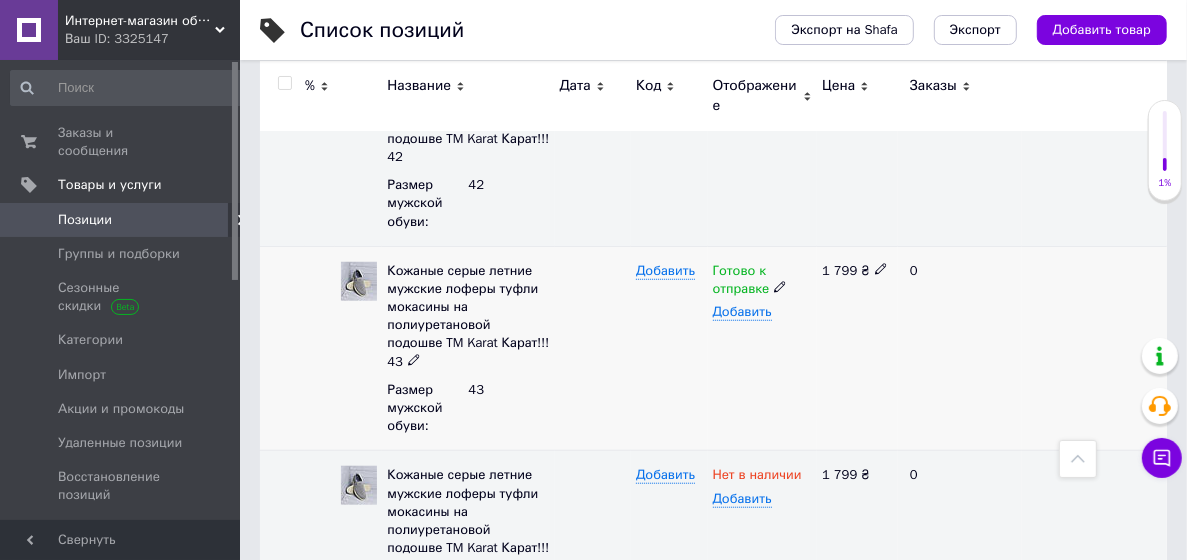 click 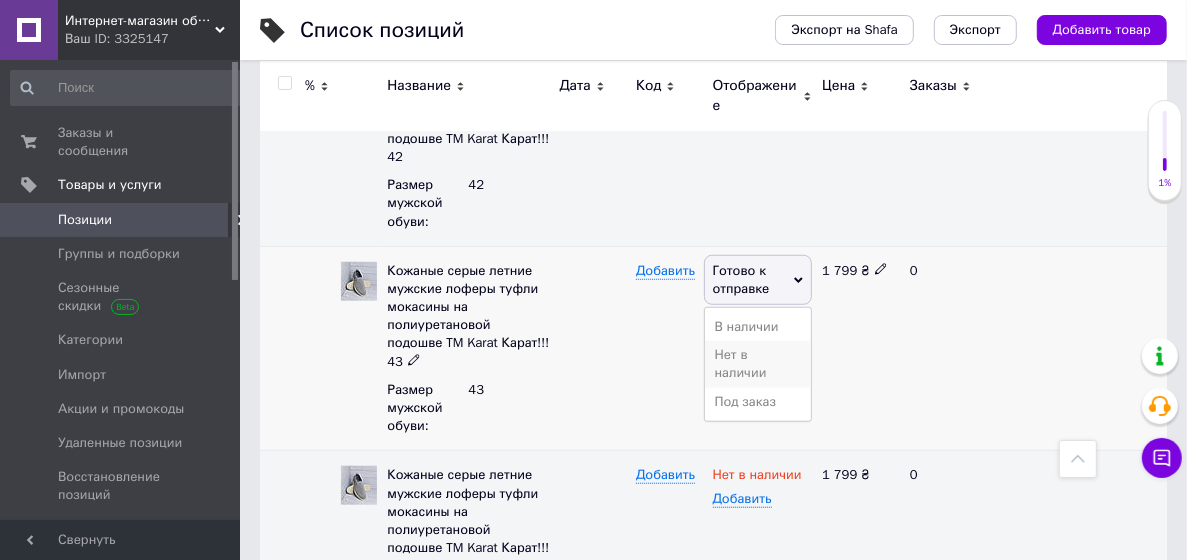click on "Нет в наличии" at bounding box center (758, 364) 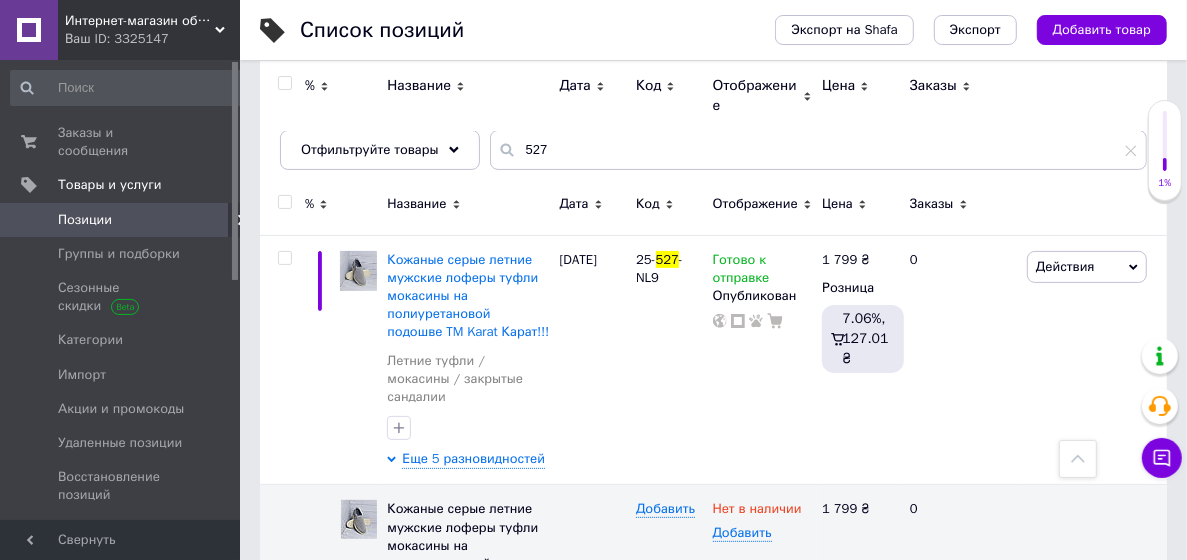 scroll, scrollTop: 0, scrollLeft: 0, axis: both 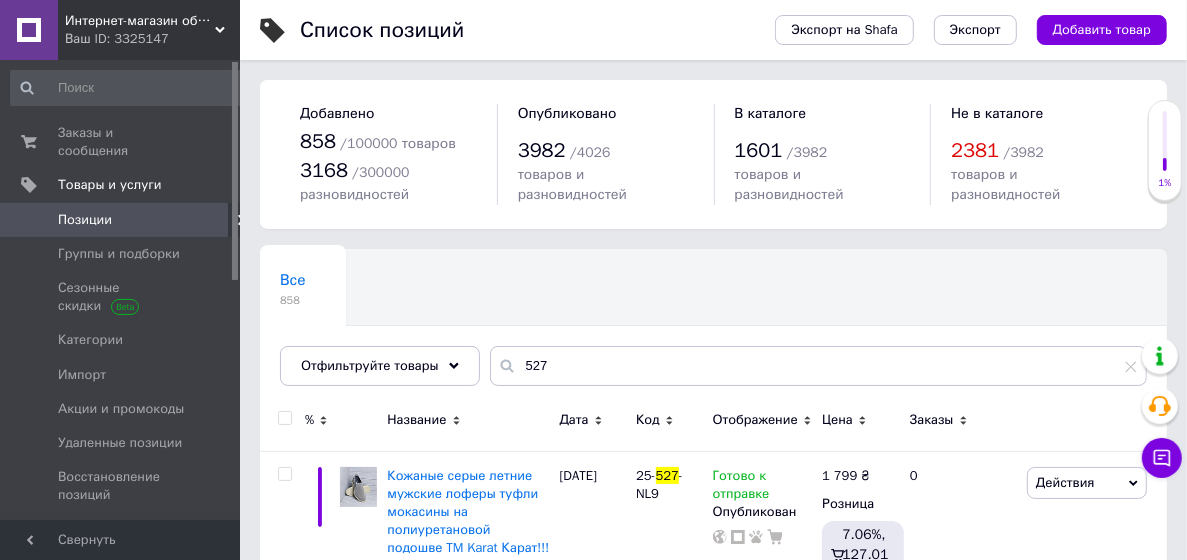 drag, startPoint x: 569, startPoint y: 350, endPoint x: 582, endPoint y: 356, distance: 14.3178215 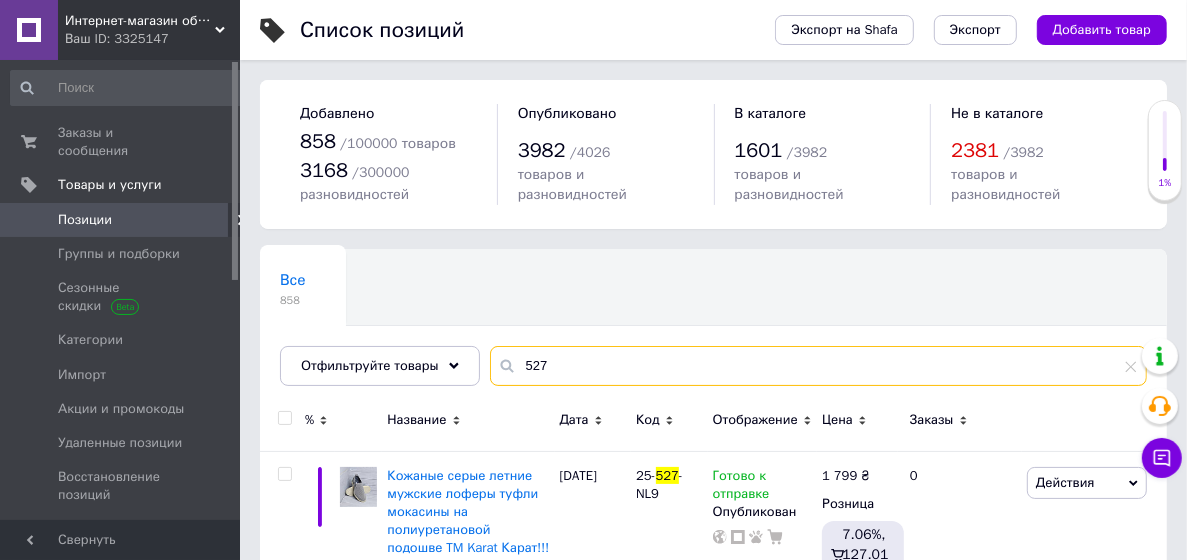 drag, startPoint x: 582, startPoint y: 356, endPoint x: 421, endPoint y: 380, distance: 162.77899 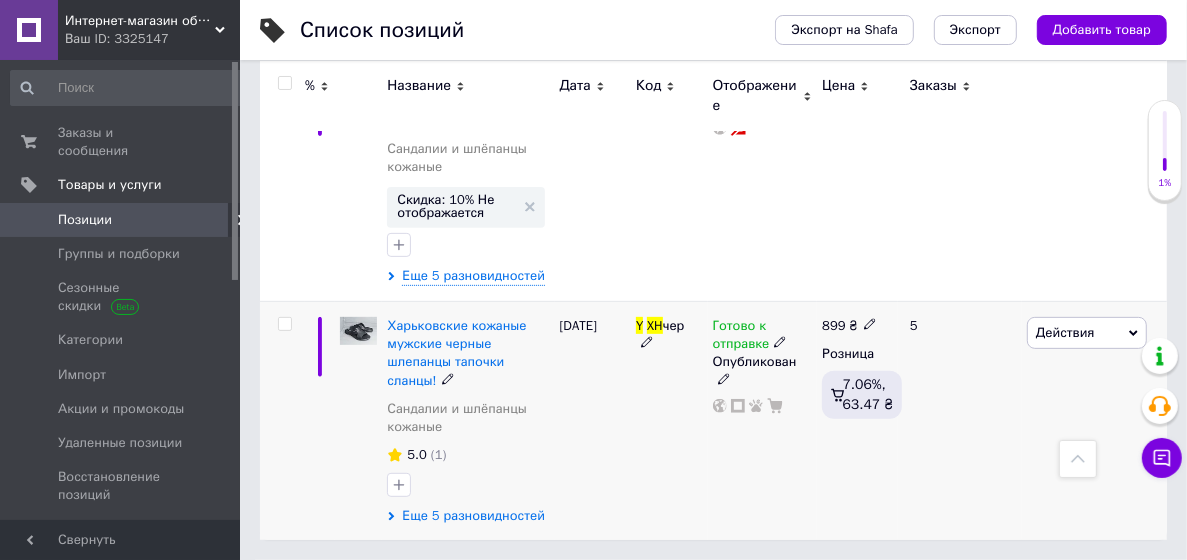 scroll, scrollTop: 400, scrollLeft: 0, axis: vertical 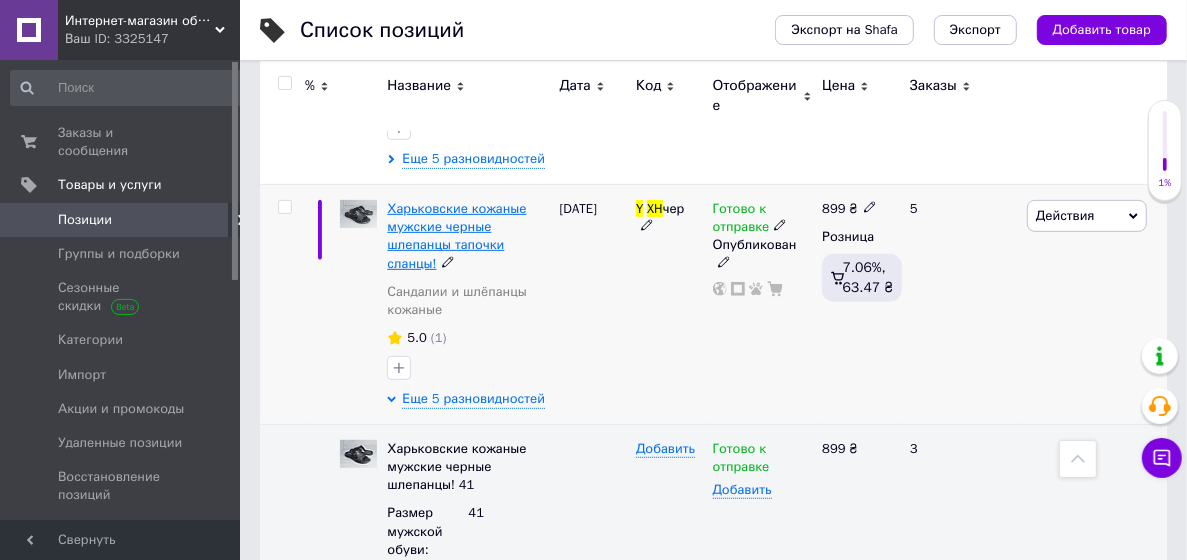 click on "Харьковские кожаные мужские черные шлепанцы тапочки сланцы!" at bounding box center [456, 236] 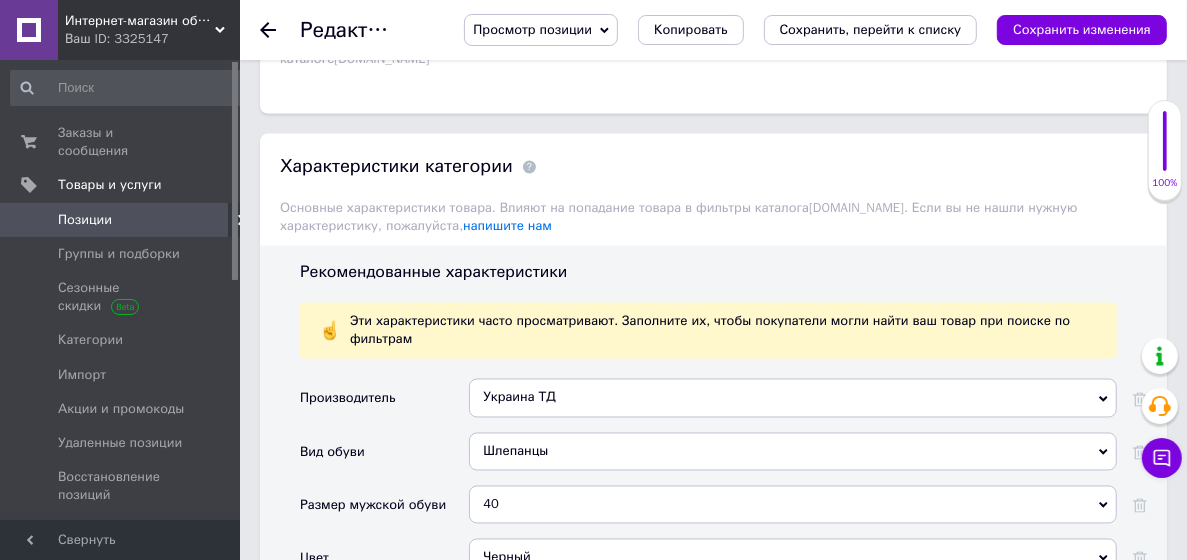 scroll, scrollTop: 2268, scrollLeft: 0, axis: vertical 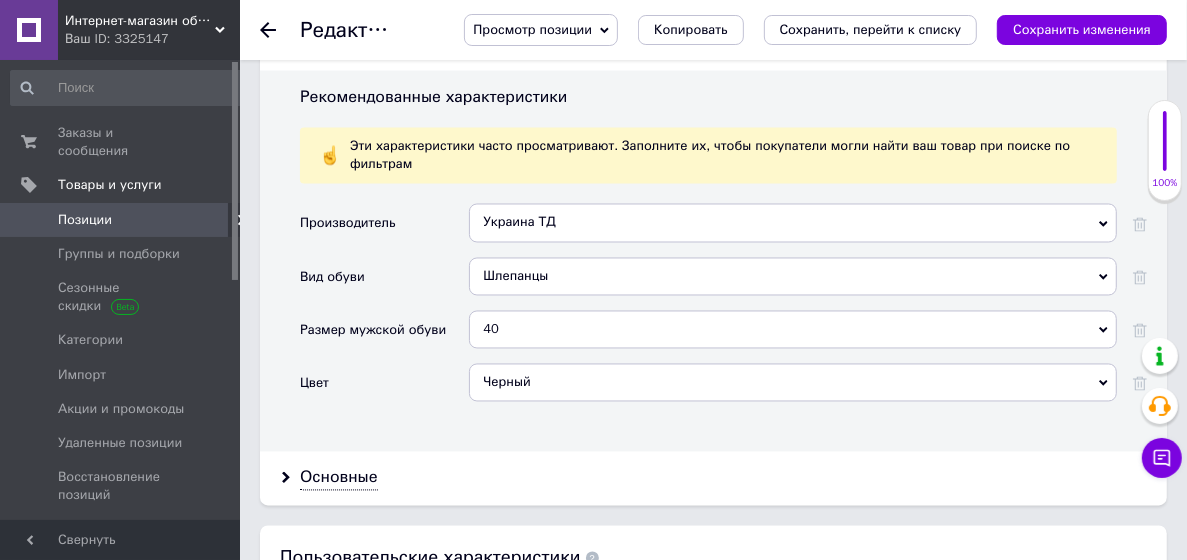 click on "40" at bounding box center [793, 330] 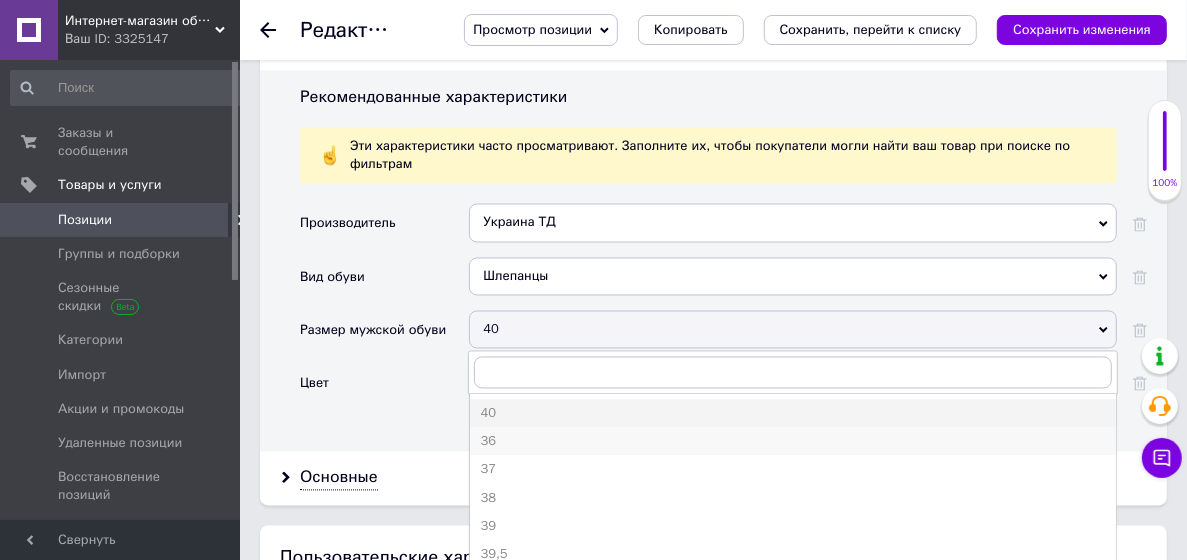 click on "36" at bounding box center [793, 442] 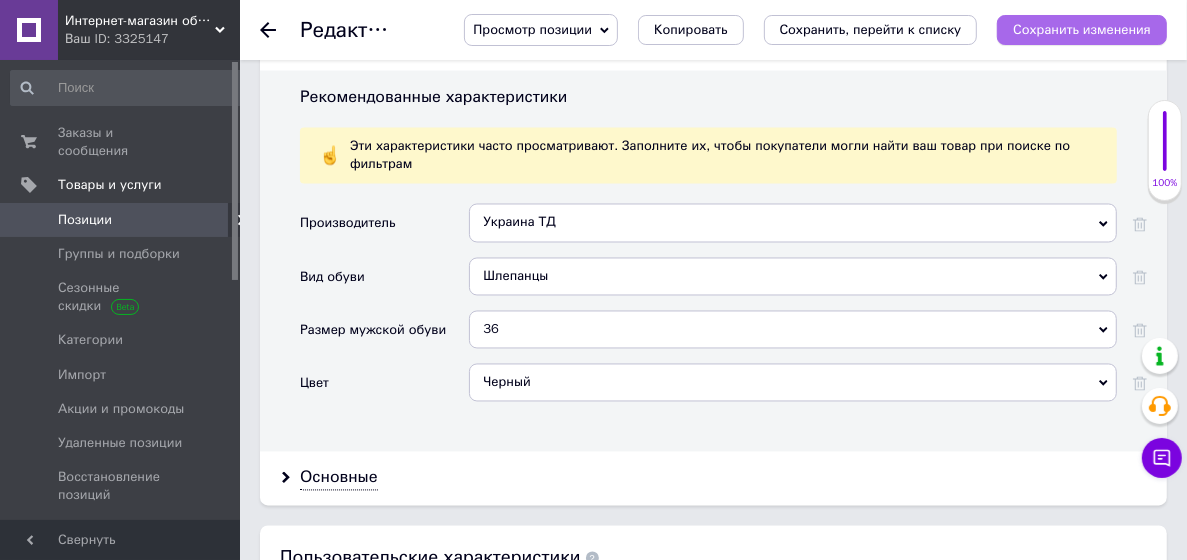 click on "Сохранить изменения" at bounding box center [1082, 29] 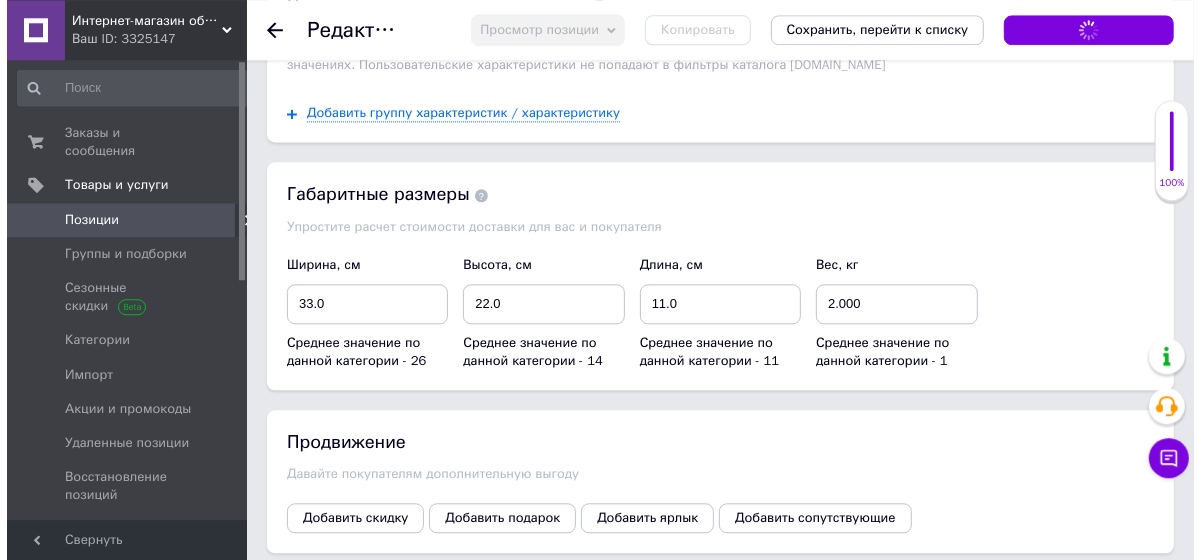 scroll, scrollTop: 3240, scrollLeft: 0, axis: vertical 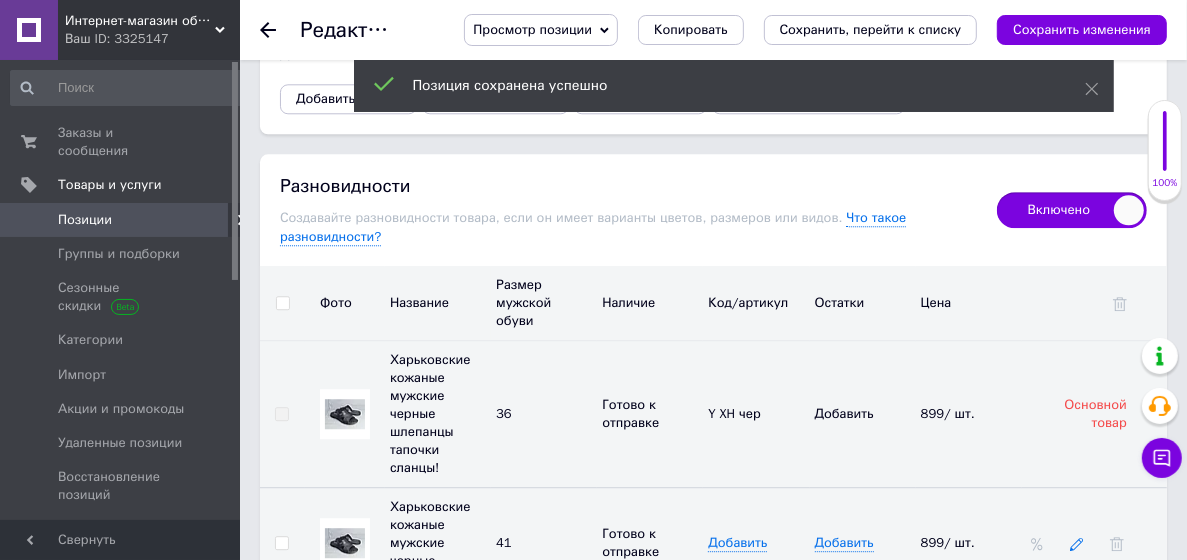click 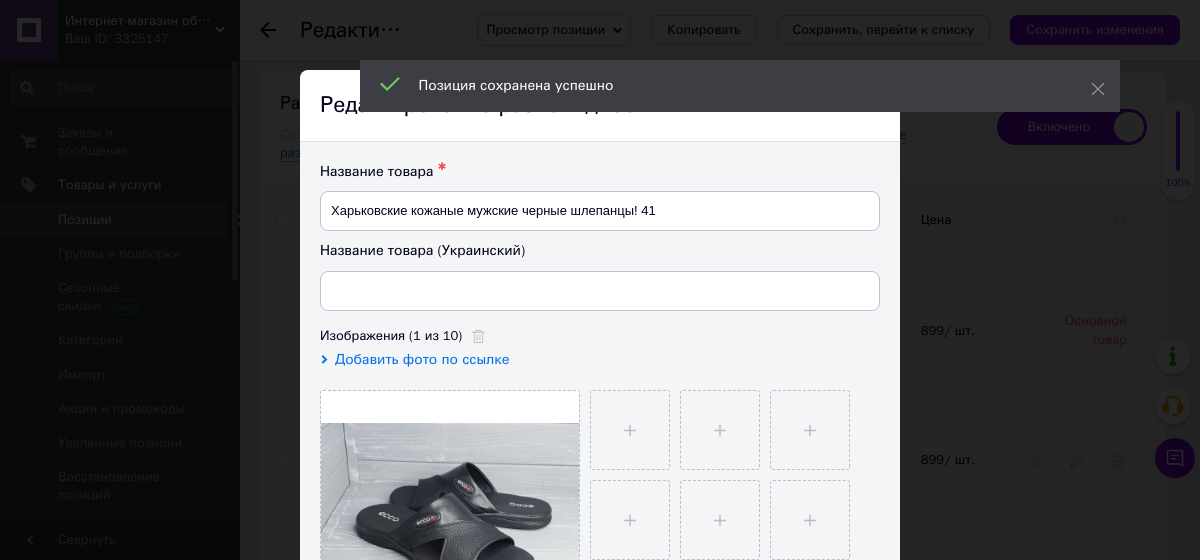 type on "Харківські шкіряні чоловічі чорні шльопанці! 41" 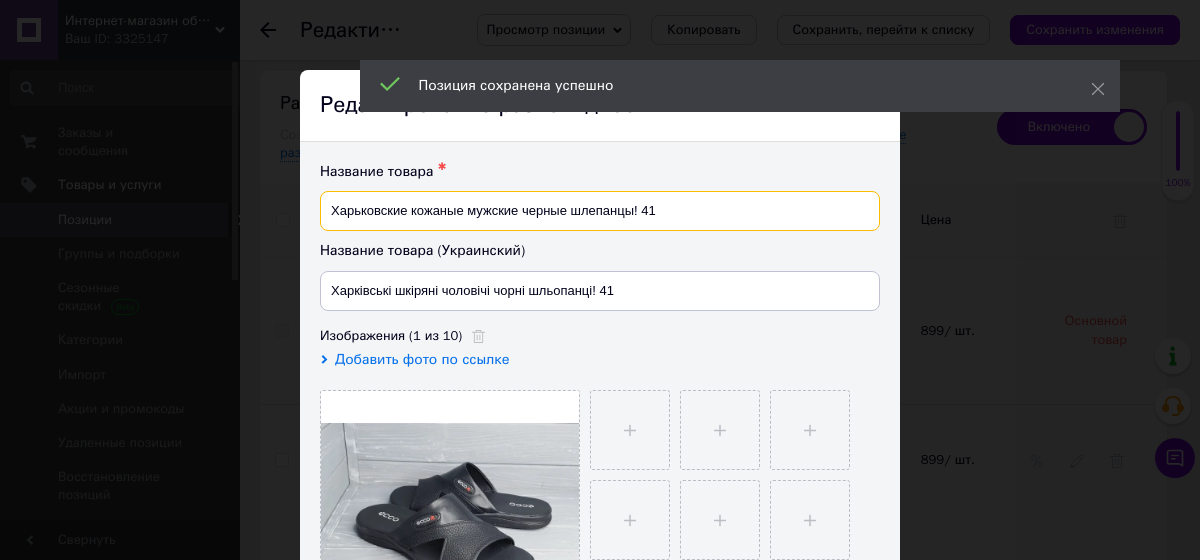 click on "Харьковские кожаные мужские черные шлепанцы! 41" at bounding box center [600, 211] 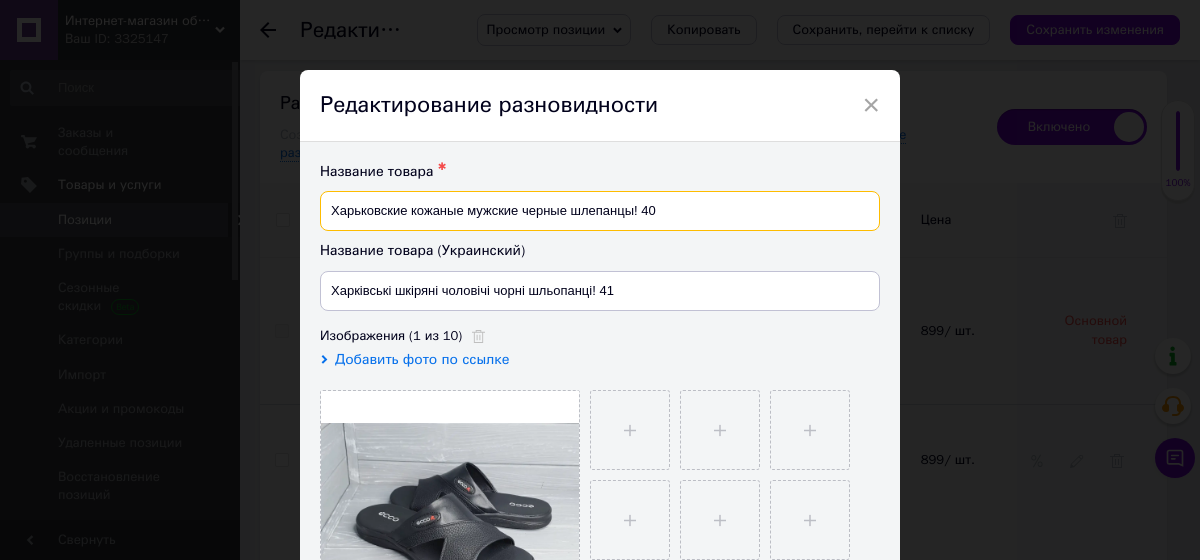 type on "Харьковские кожаные мужские черные шлепанцы! 40" 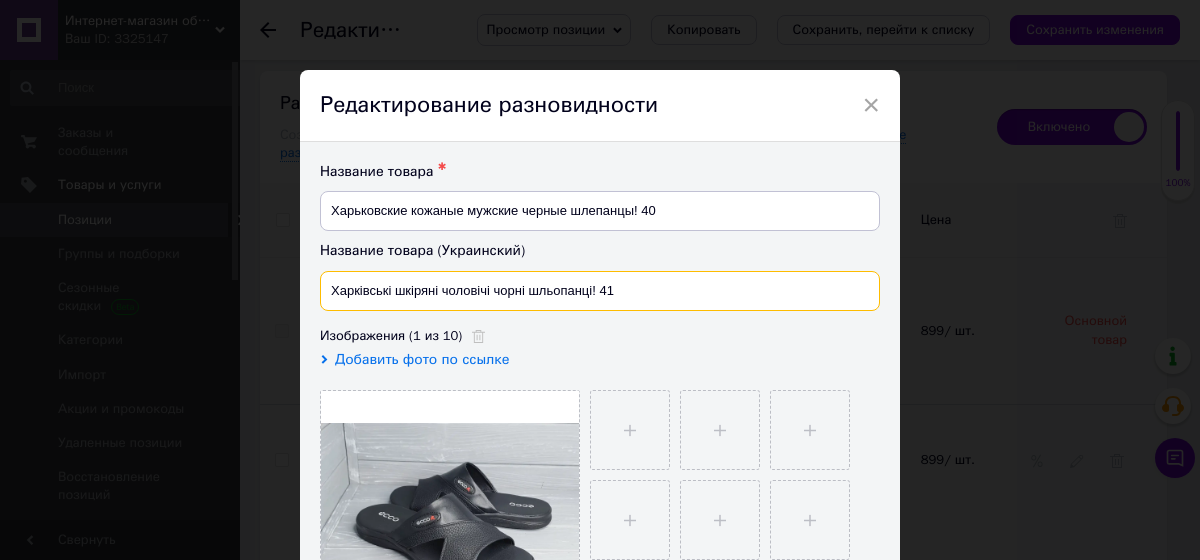 click on "Харківські шкіряні чоловічі чорні шльопанці! 41" at bounding box center (600, 291) 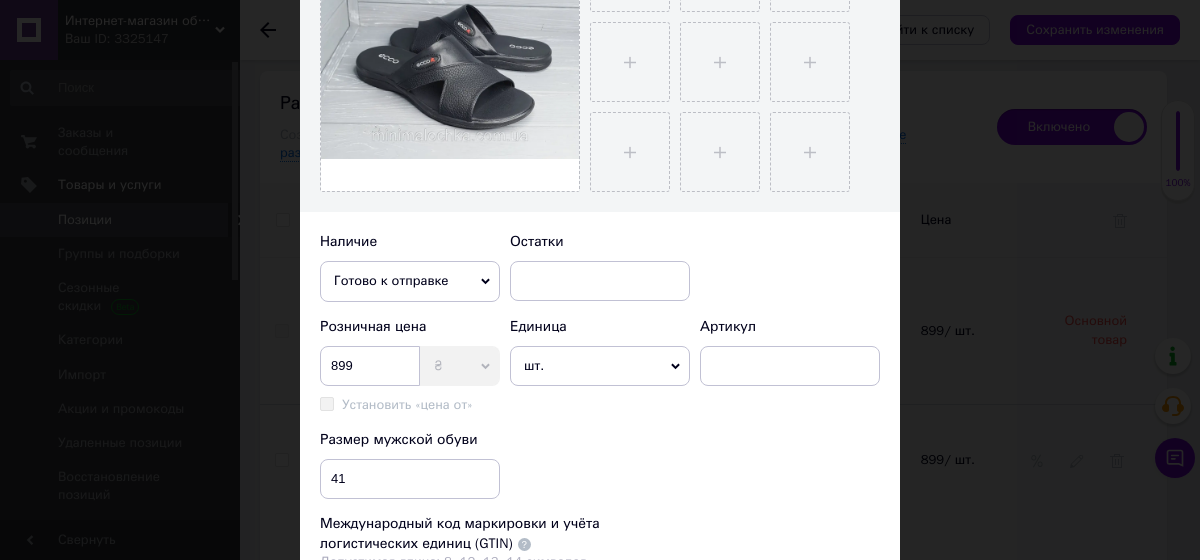 scroll, scrollTop: 563, scrollLeft: 0, axis: vertical 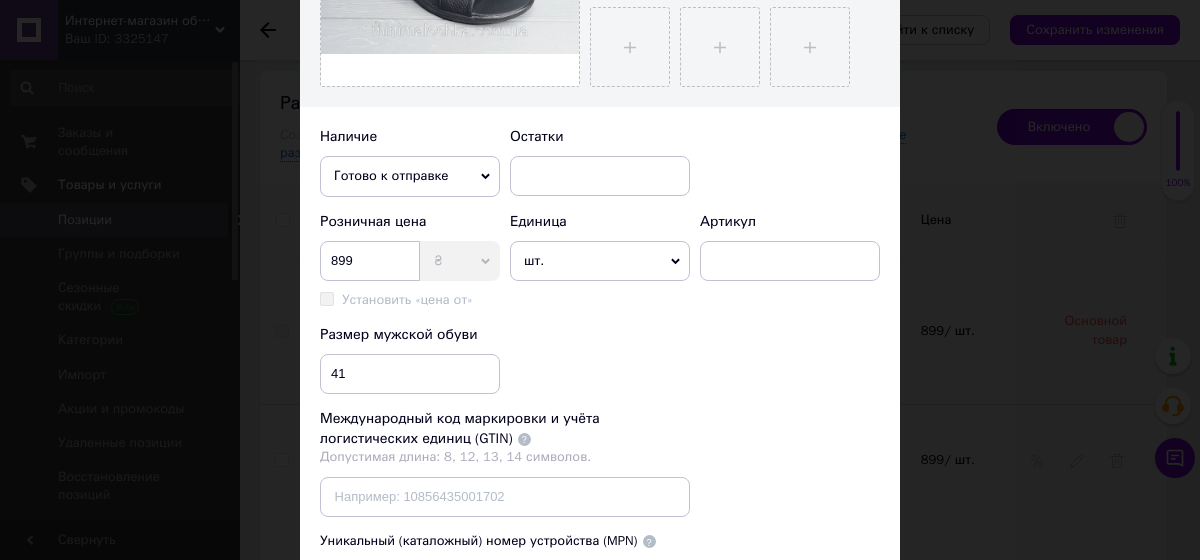 type on "Харківські шкіряні чоловічі чорні шльопанці! 40" 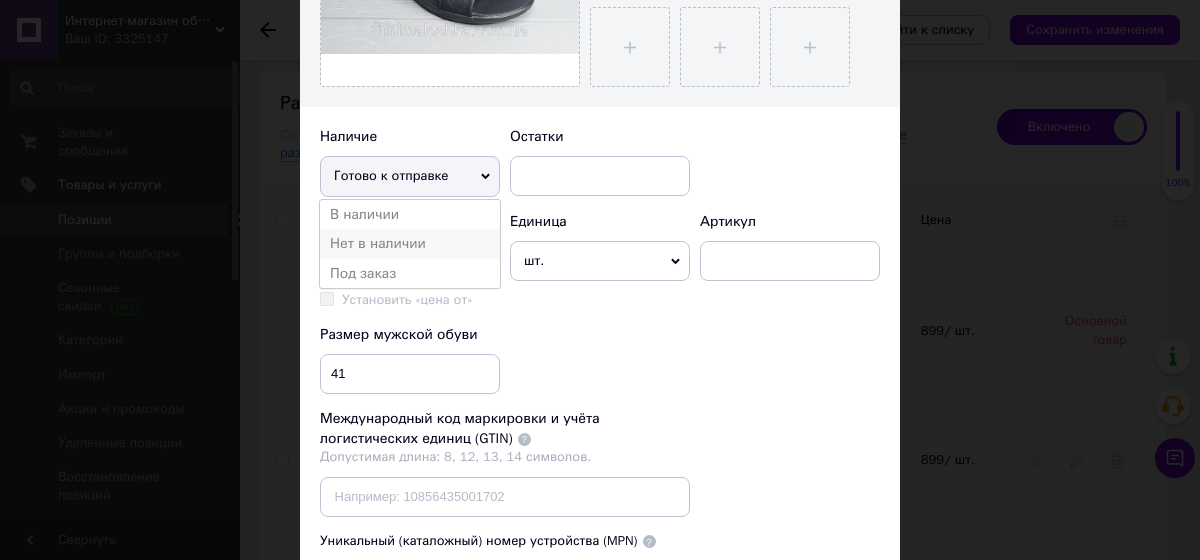 click on "Нет в наличии" at bounding box center [410, 244] 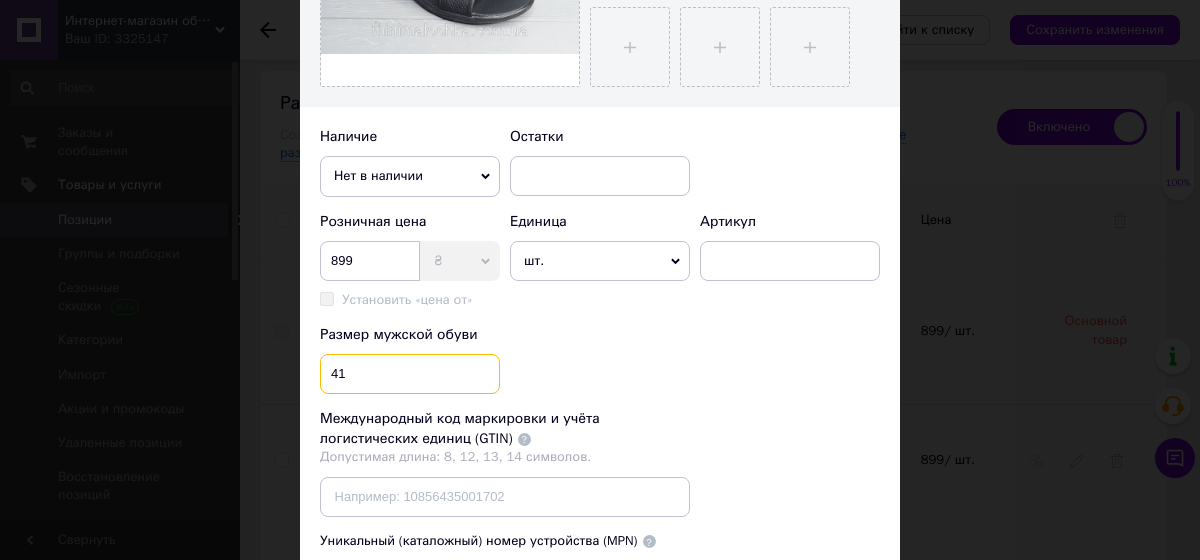 click on "41" at bounding box center (410, 374) 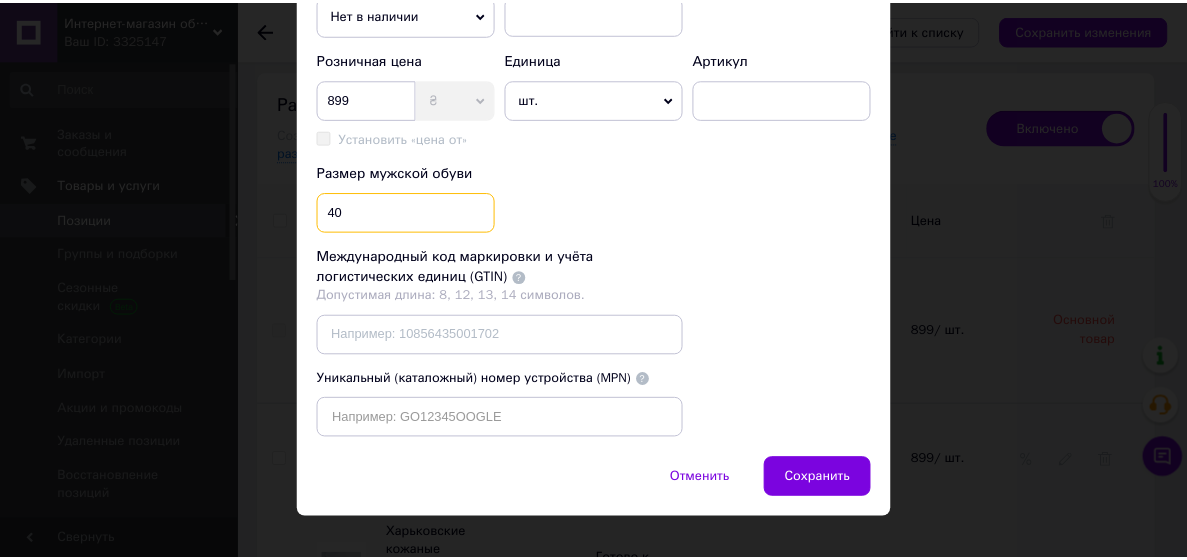 scroll, scrollTop: 749, scrollLeft: 0, axis: vertical 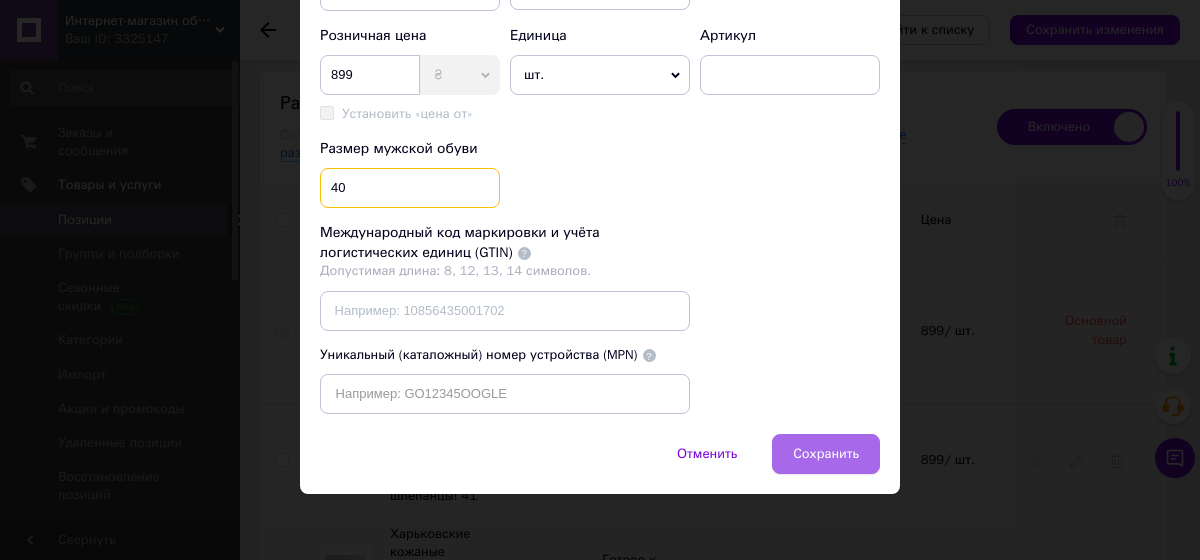 type on "40" 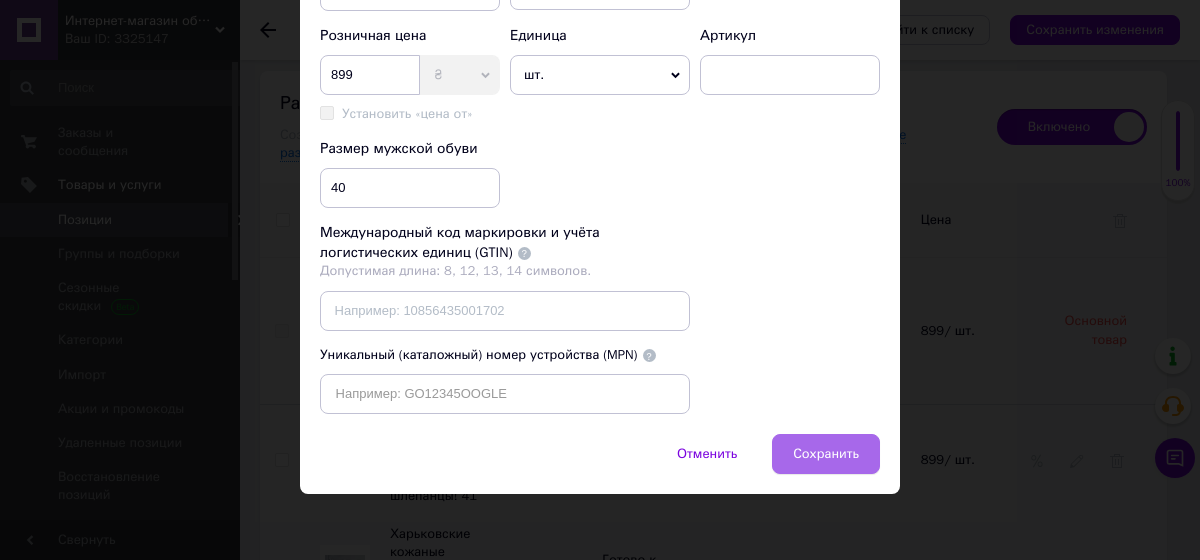 click on "Сохранить" at bounding box center (826, 454) 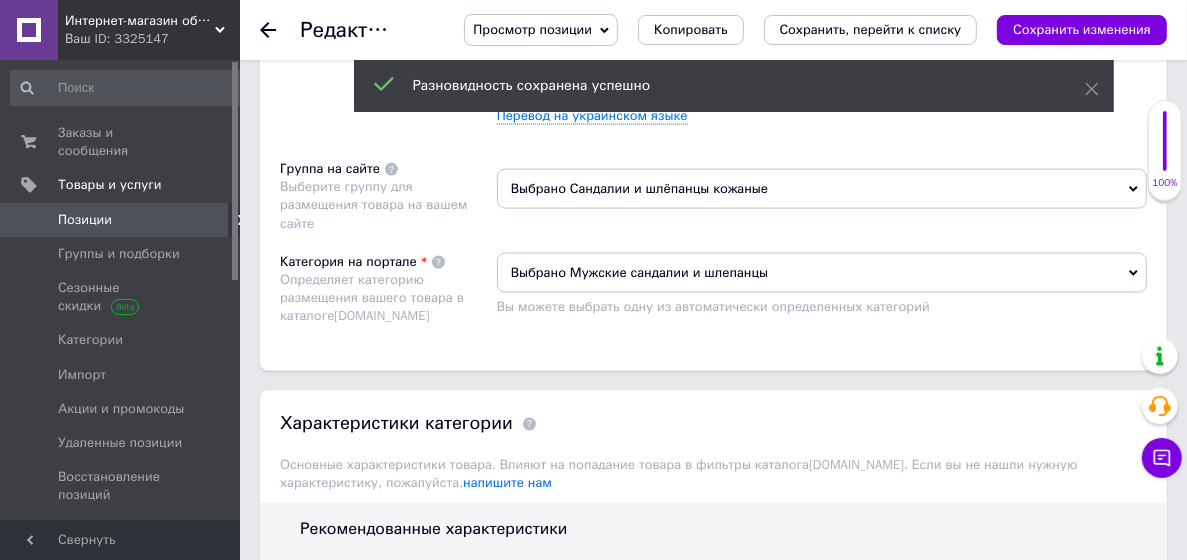 scroll, scrollTop: 2268, scrollLeft: 0, axis: vertical 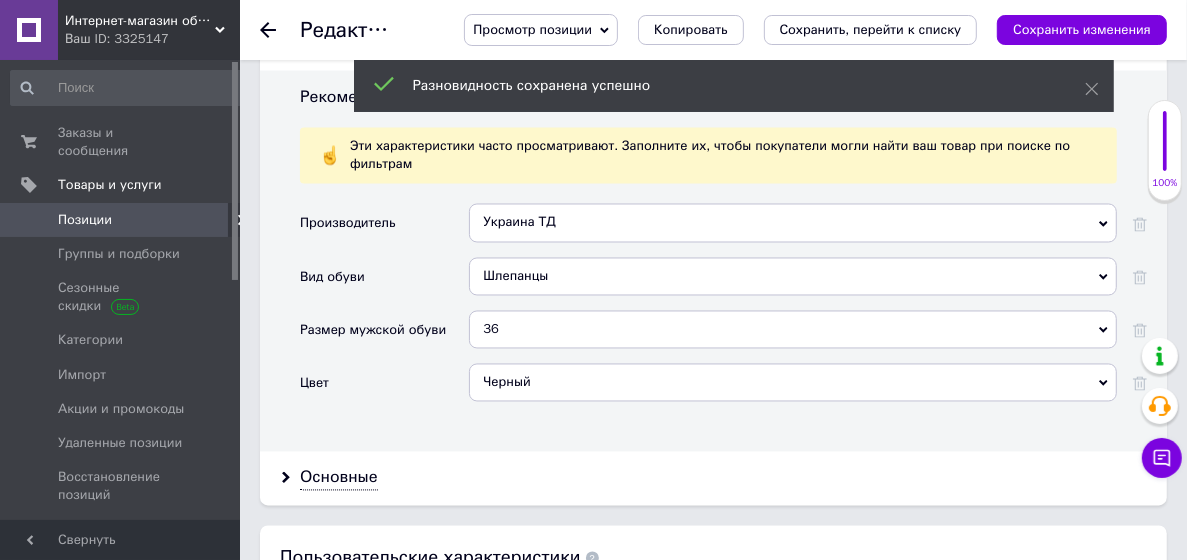 click on "36" at bounding box center [793, 330] 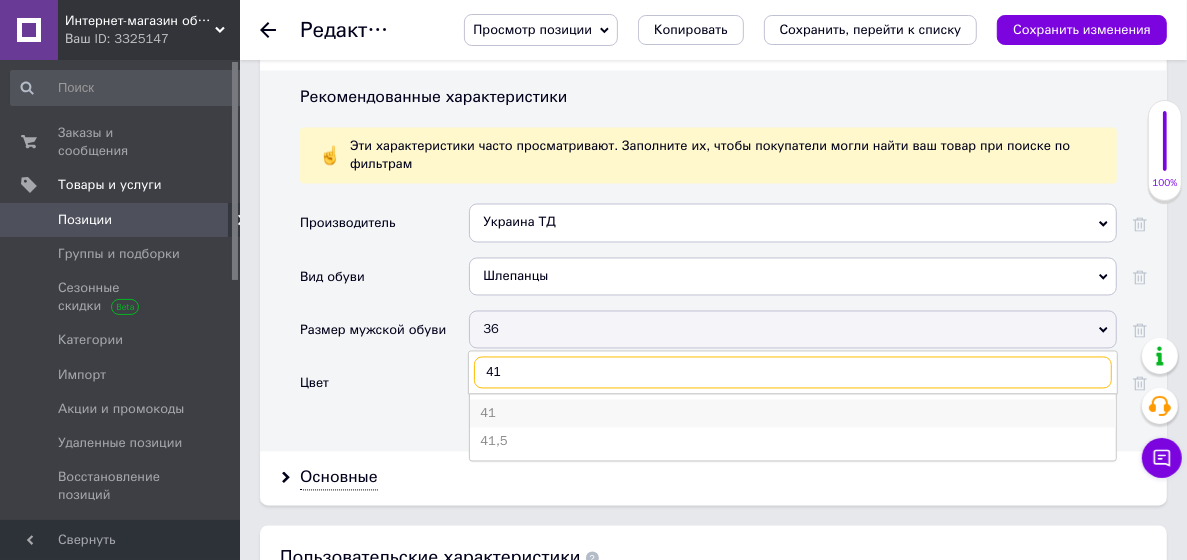 type on "41" 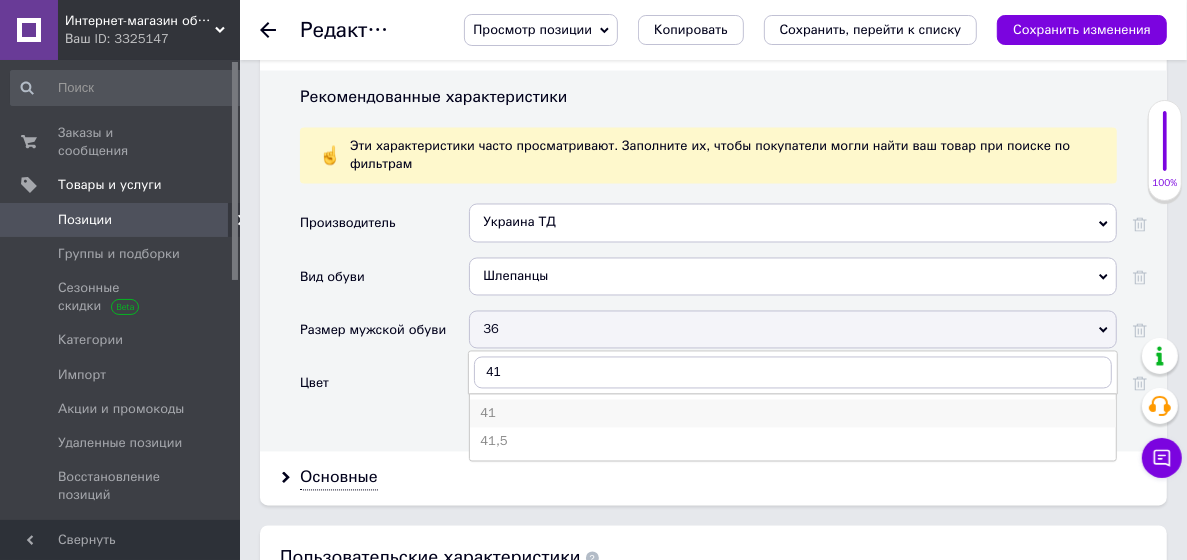 click on "41" at bounding box center [793, 414] 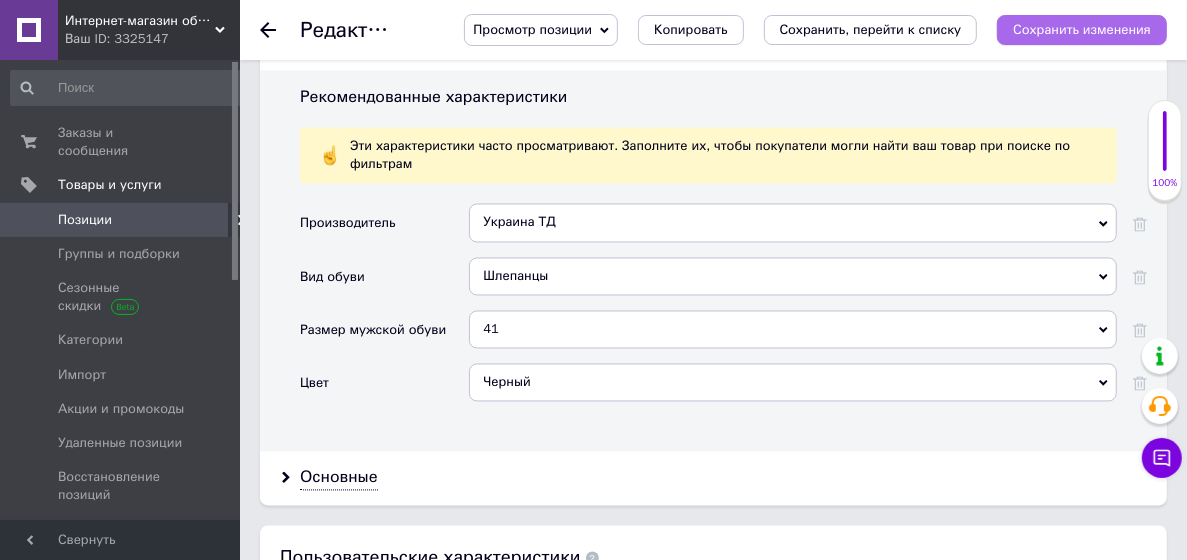 click on "Сохранить изменения" at bounding box center (1082, 29) 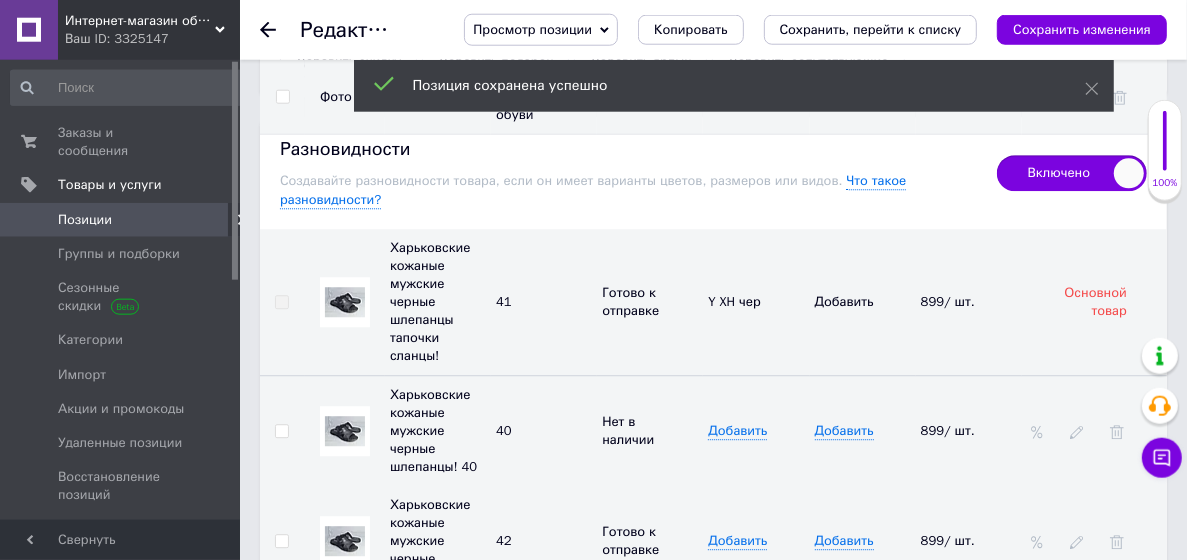 scroll, scrollTop: 3240, scrollLeft: 0, axis: vertical 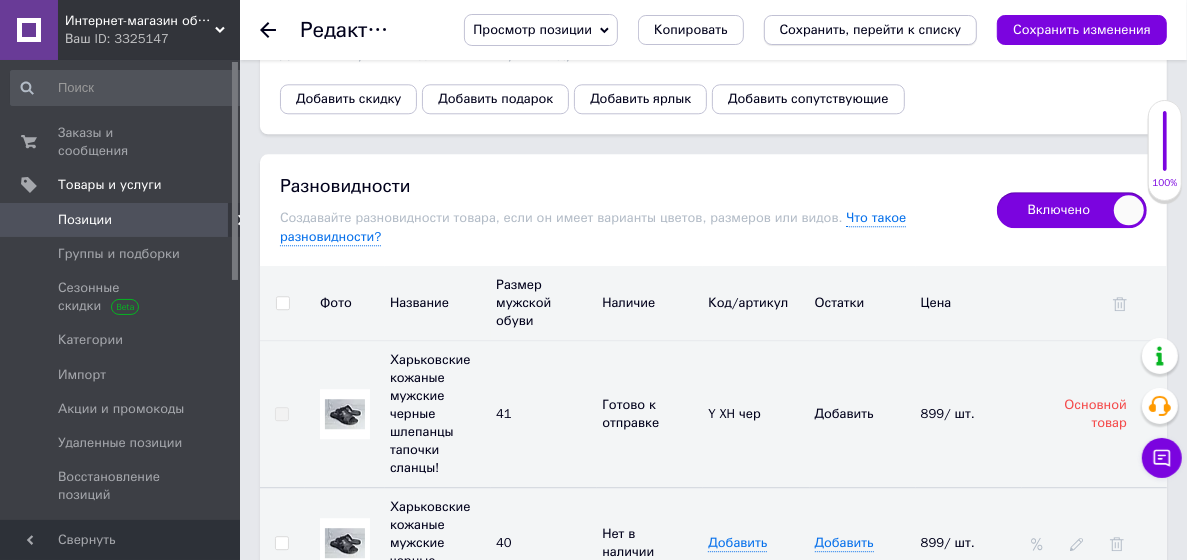 click on "Сохранить, перейти к списку" at bounding box center (871, 29) 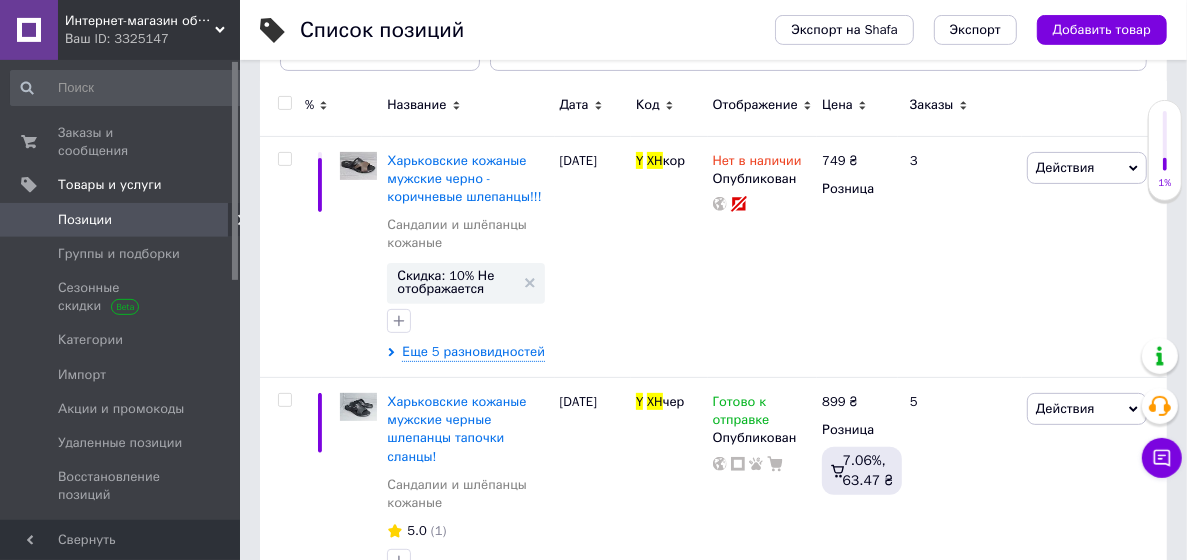 scroll, scrollTop: 324, scrollLeft: 0, axis: vertical 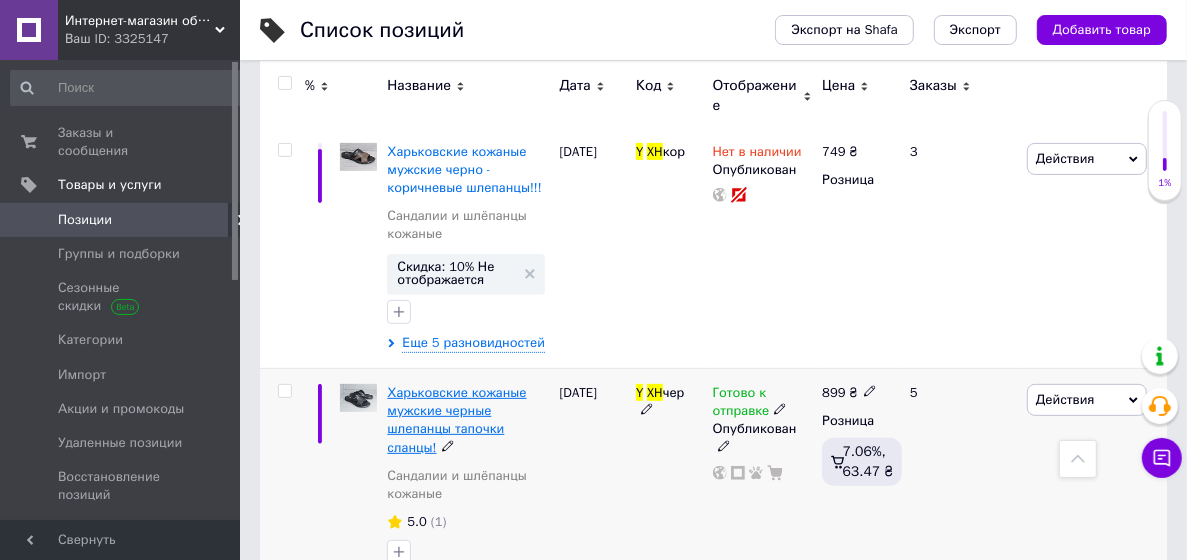 click on "Харьковские кожаные мужские черные шлепанцы тапочки сланцы!" at bounding box center [456, 420] 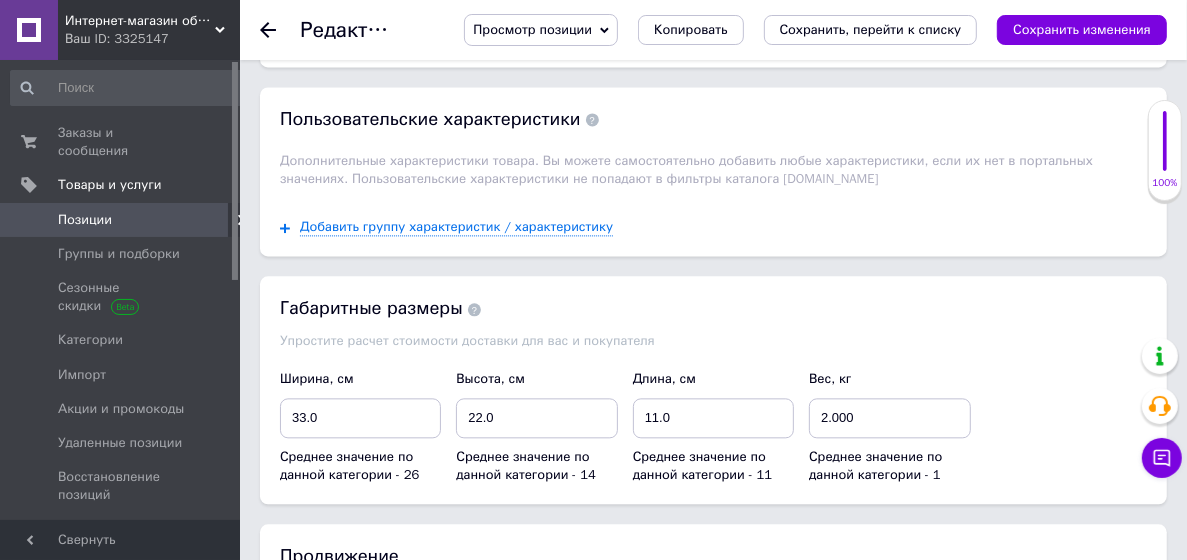 scroll, scrollTop: 3355, scrollLeft: 0, axis: vertical 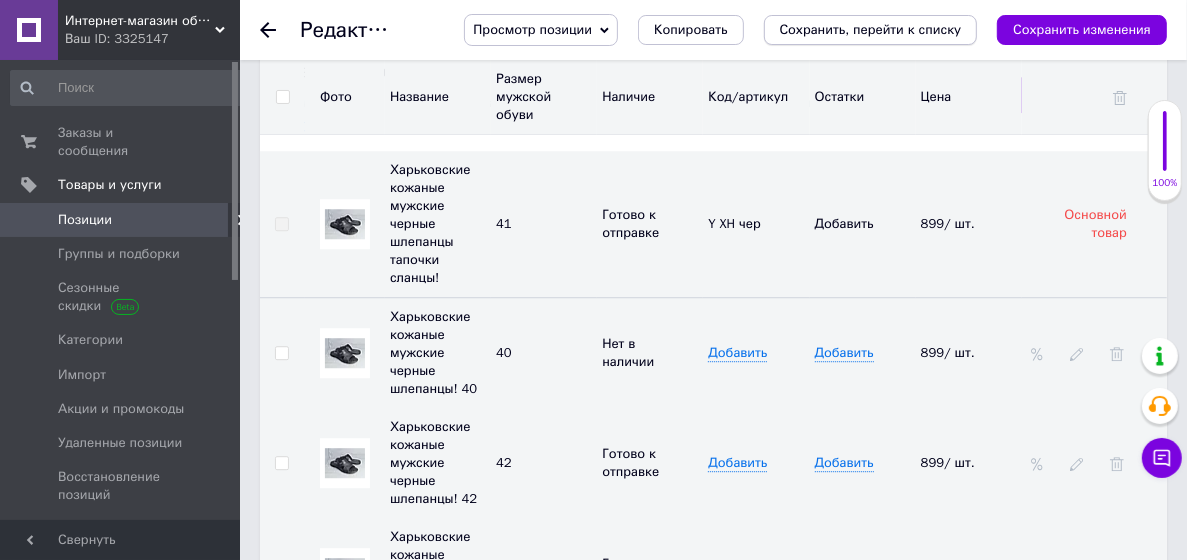click on "Сохранить, перейти к списку" at bounding box center [871, 29] 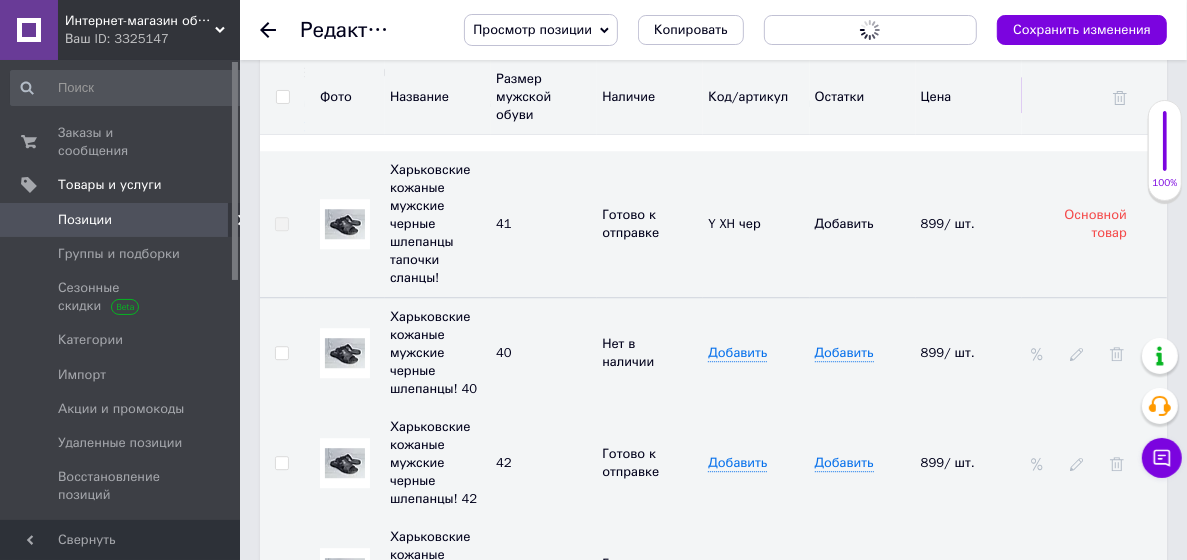 scroll, scrollTop: 0, scrollLeft: 0, axis: both 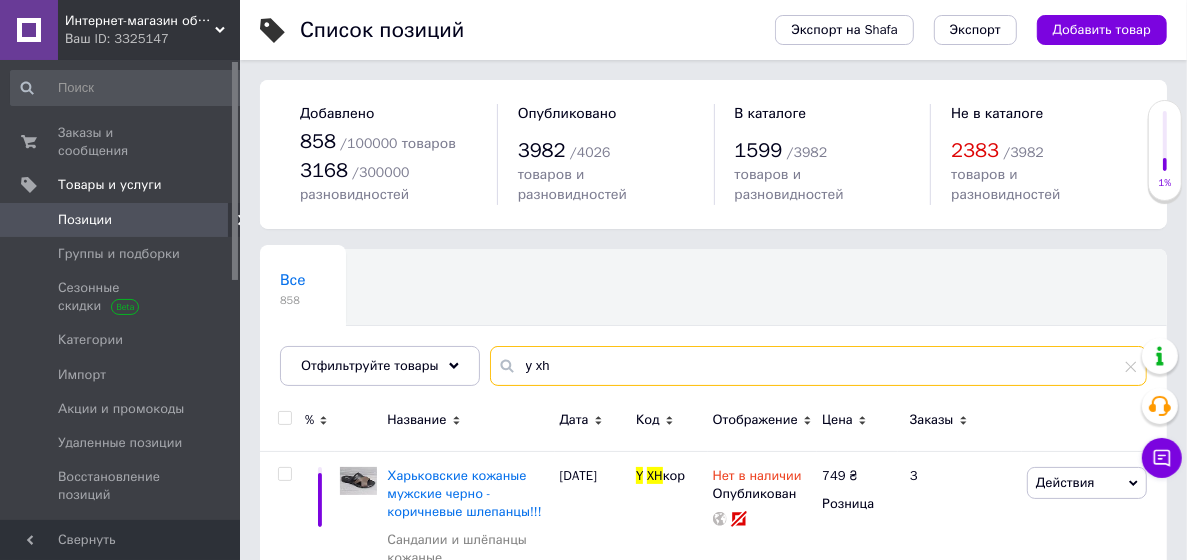 drag, startPoint x: 585, startPoint y: 362, endPoint x: 364, endPoint y: 362, distance: 221 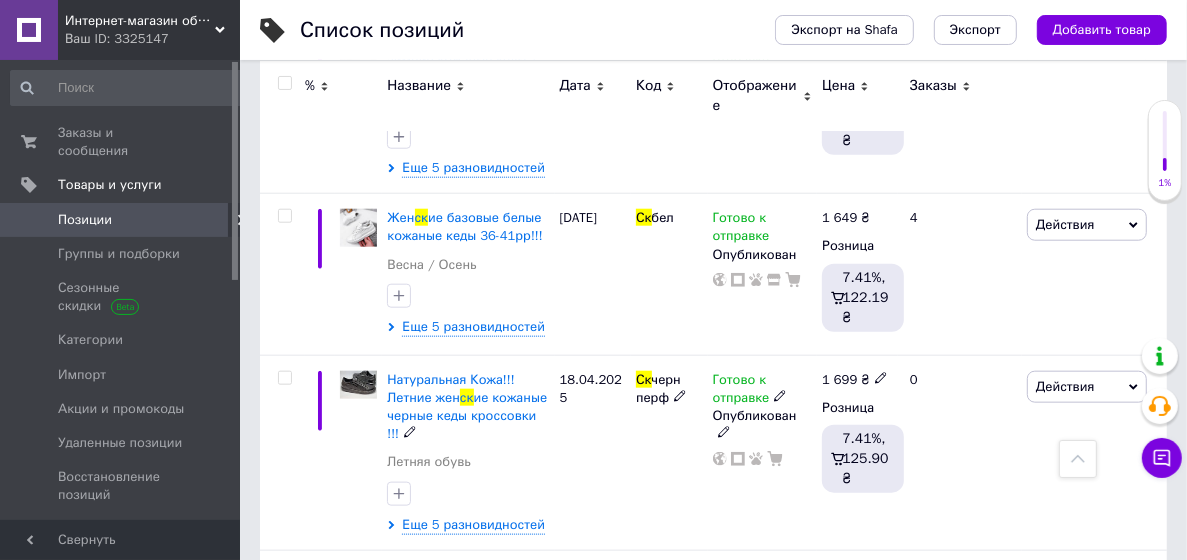 scroll, scrollTop: 1188, scrollLeft: 0, axis: vertical 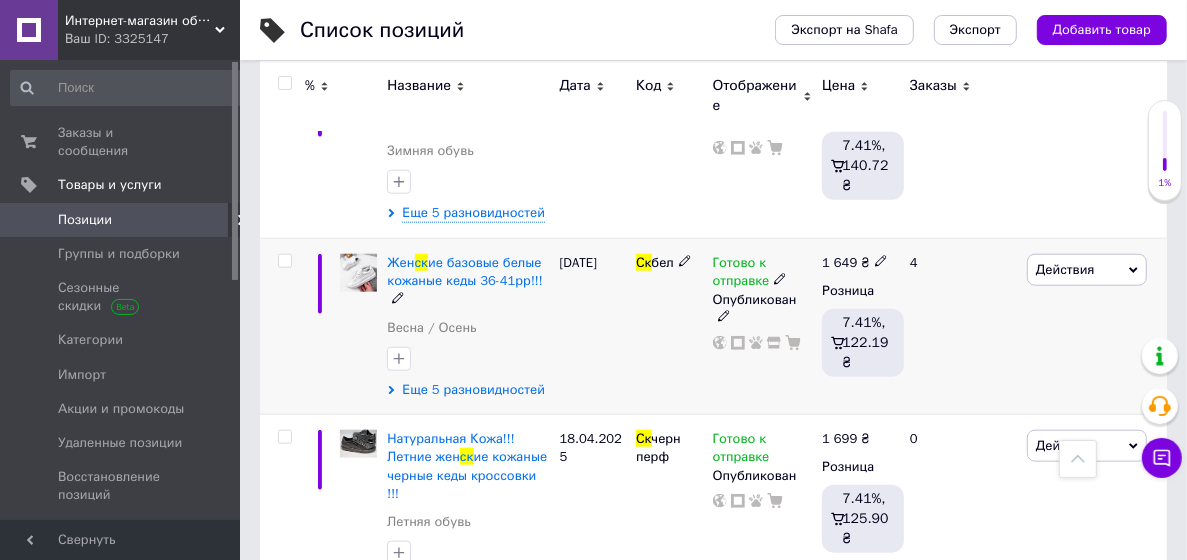 type on "ск" 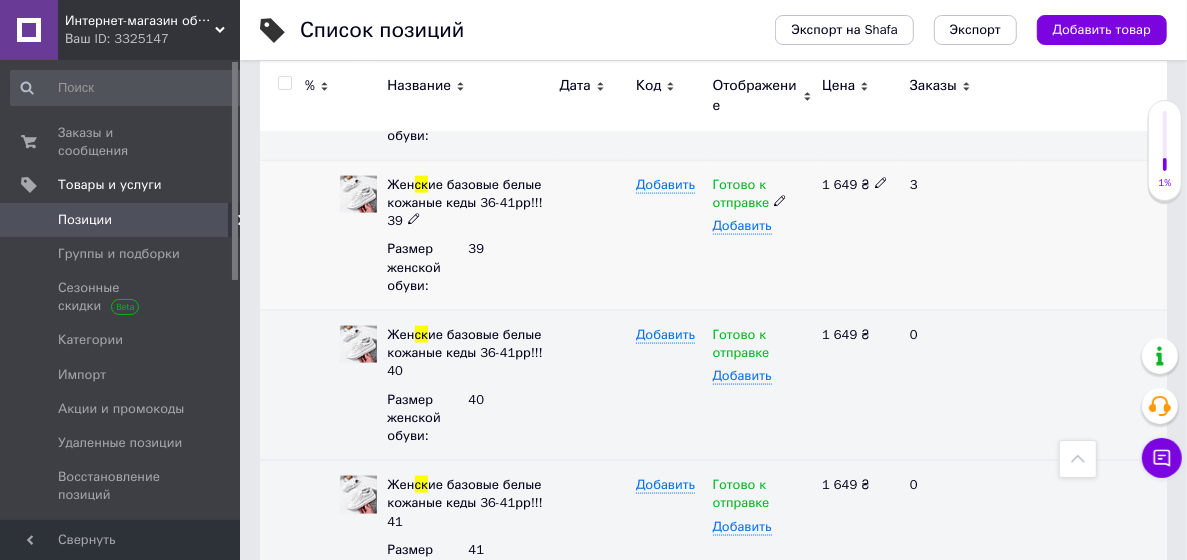 click on "Готово к отправке" at bounding box center (763, 194) 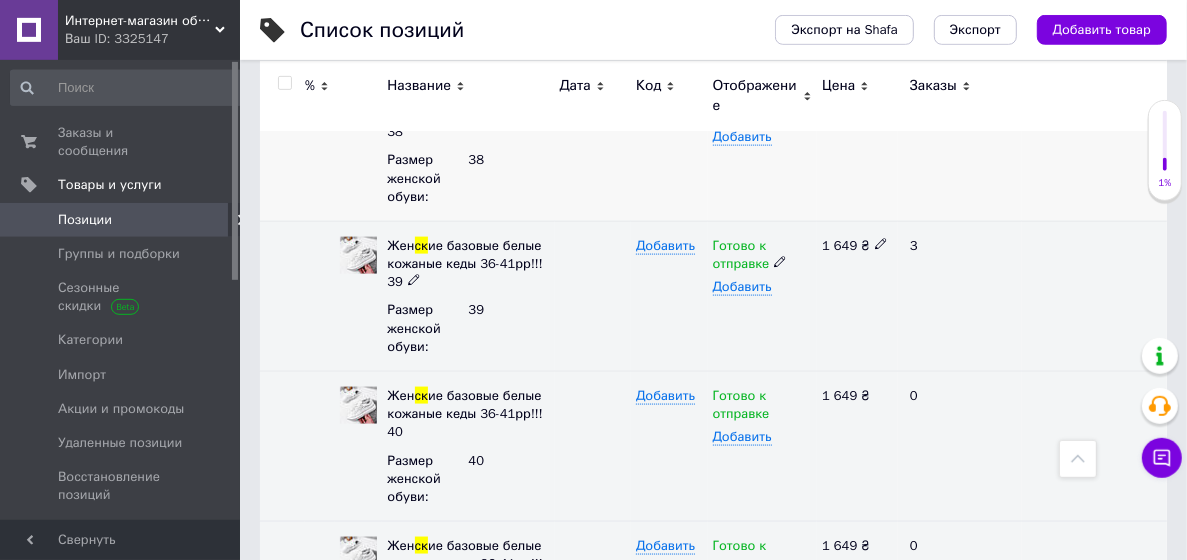 scroll, scrollTop: 1620, scrollLeft: 0, axis: vertical 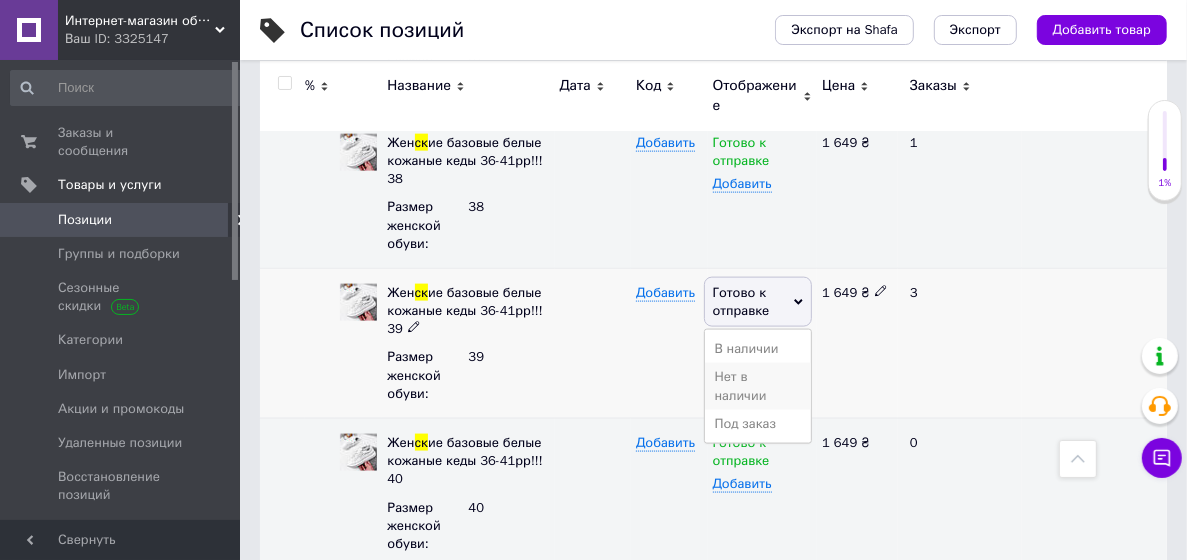 click on "Нет в наличии" at bounding box center (758, 386) 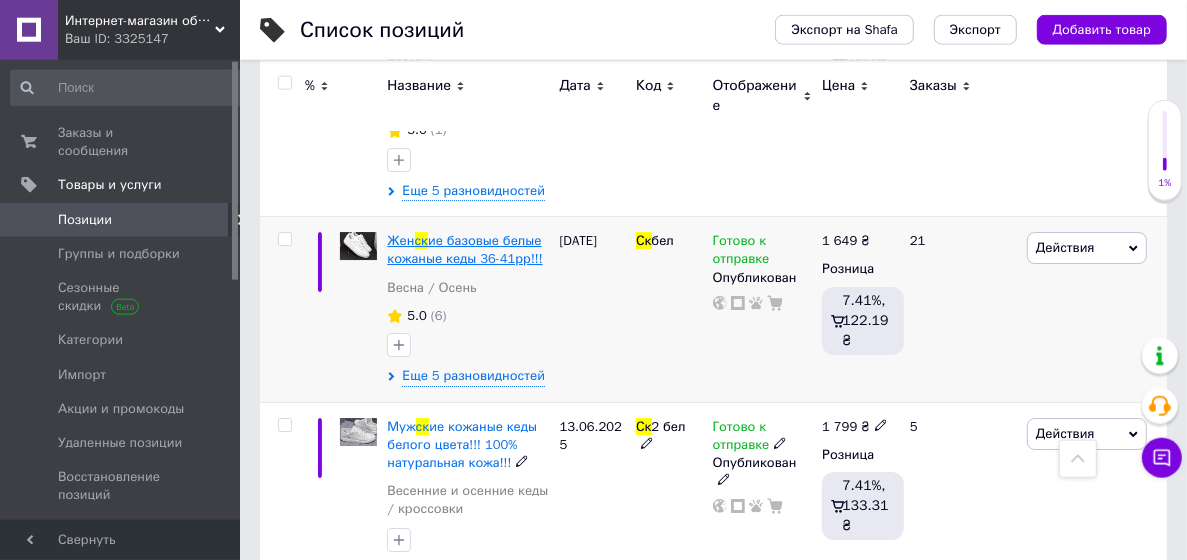 scroll, scrollTop: 4320, scrollLeft: 0, axis: vertical 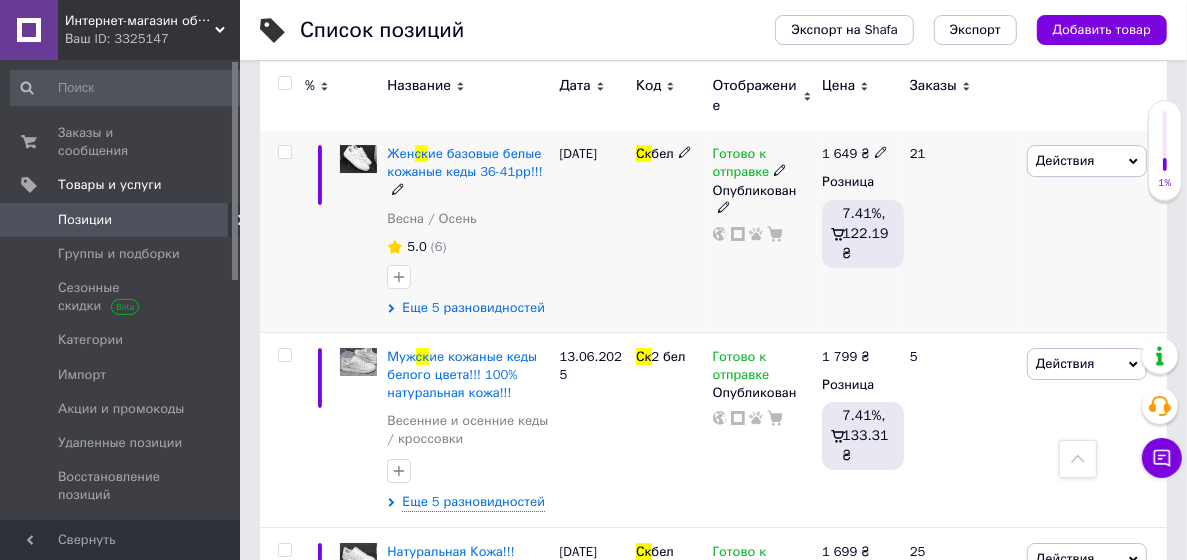 click on "Еще 5 разновидностей" at bounding box center (473, 308) 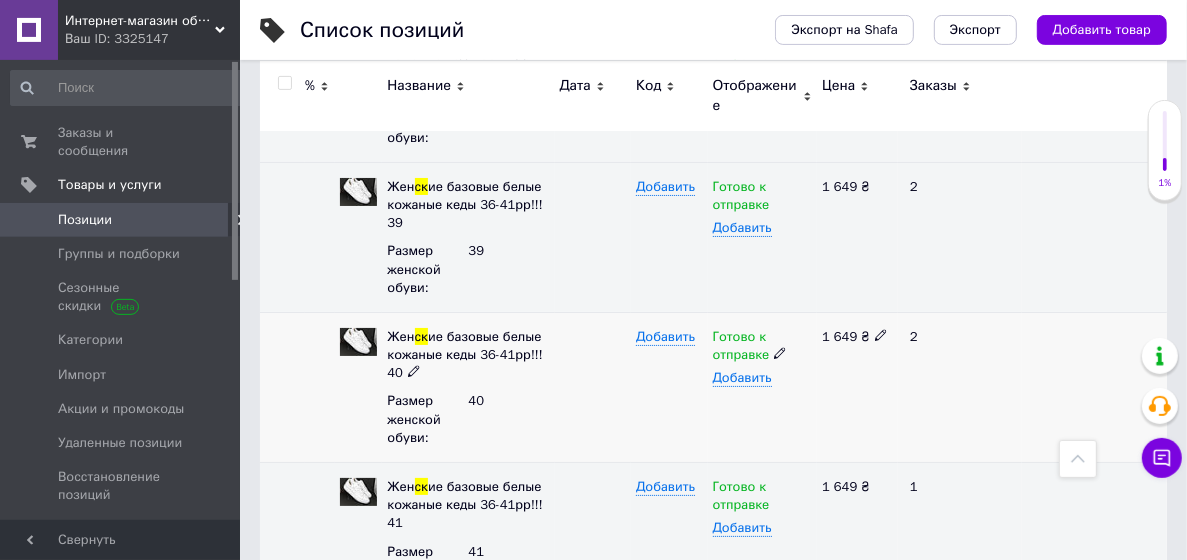 scroll, scrollTop: 4752, scrollLeft: 0, axis: vertical 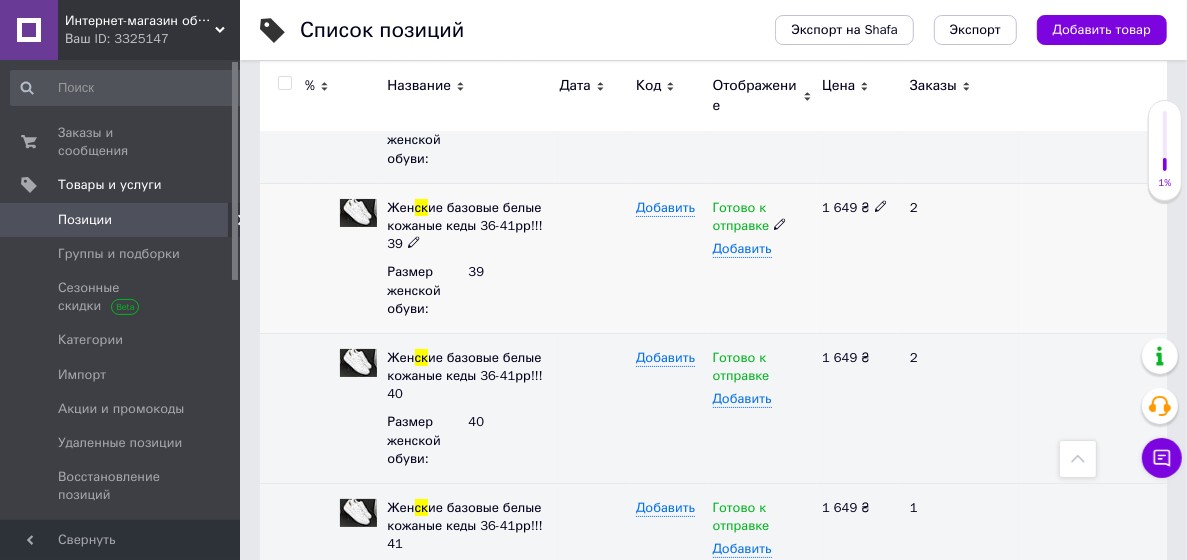 click 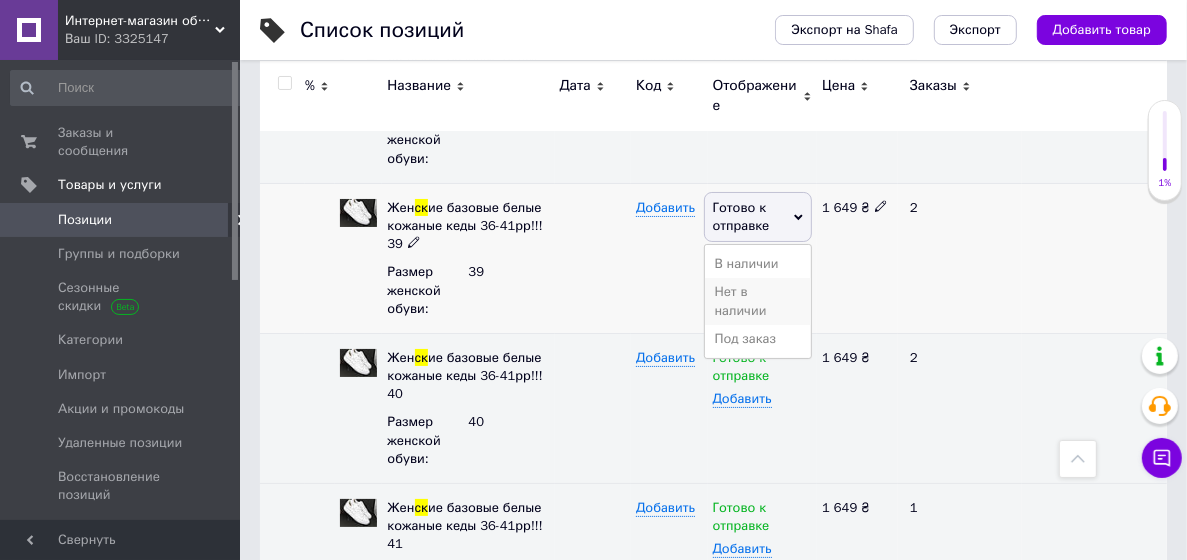 click on "Нет в наличии" at bounding box center (758, 301) 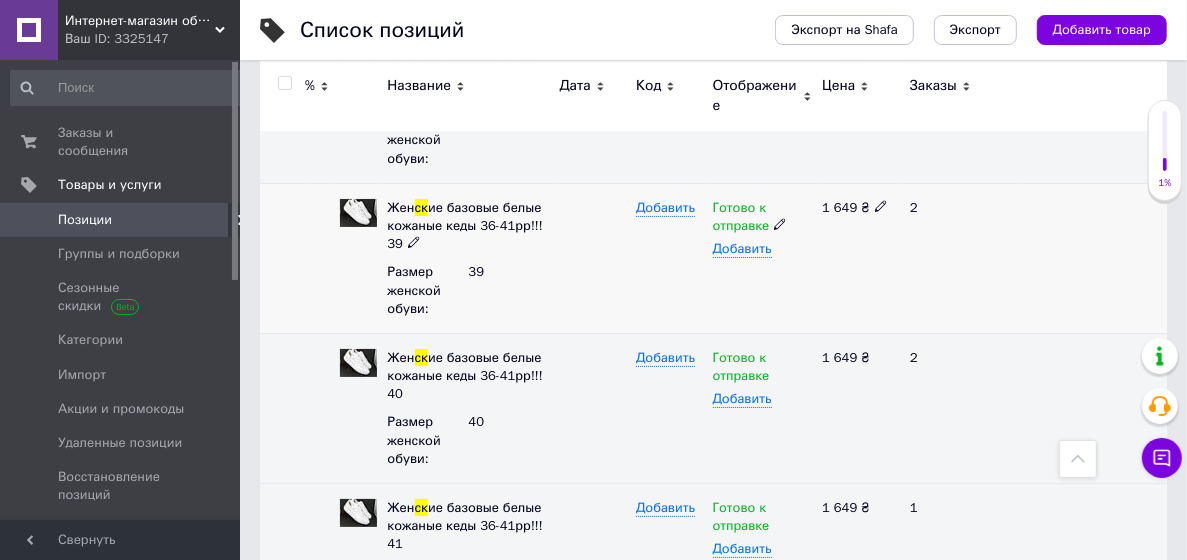 click on "Готово к отправке Добавить" at bounding box center (763, 258) 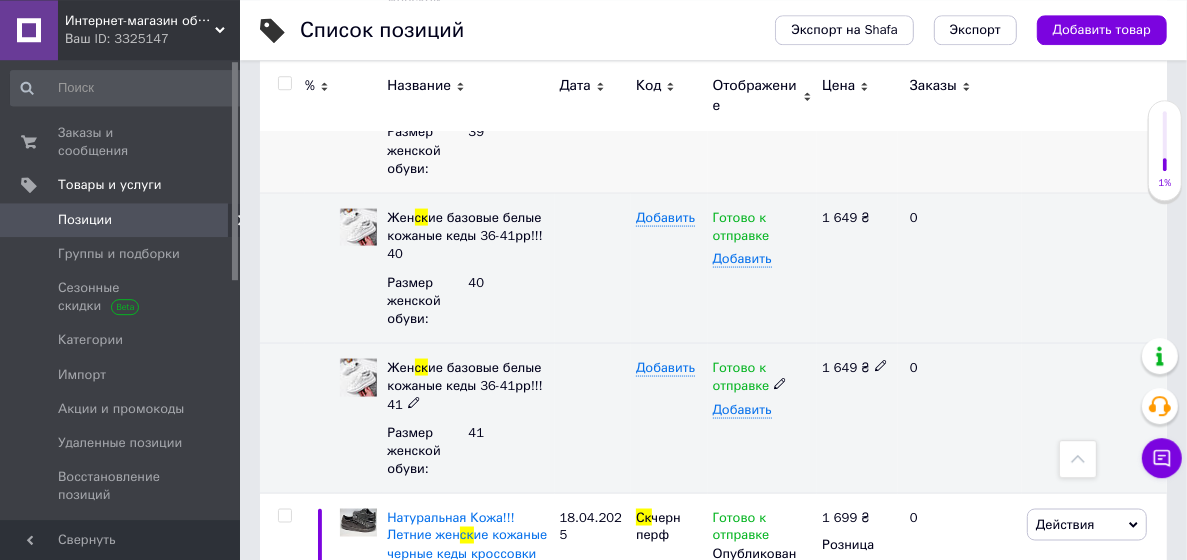 scroll, scrollTop: 1734, scrollLeft: 0, axis: vertical 